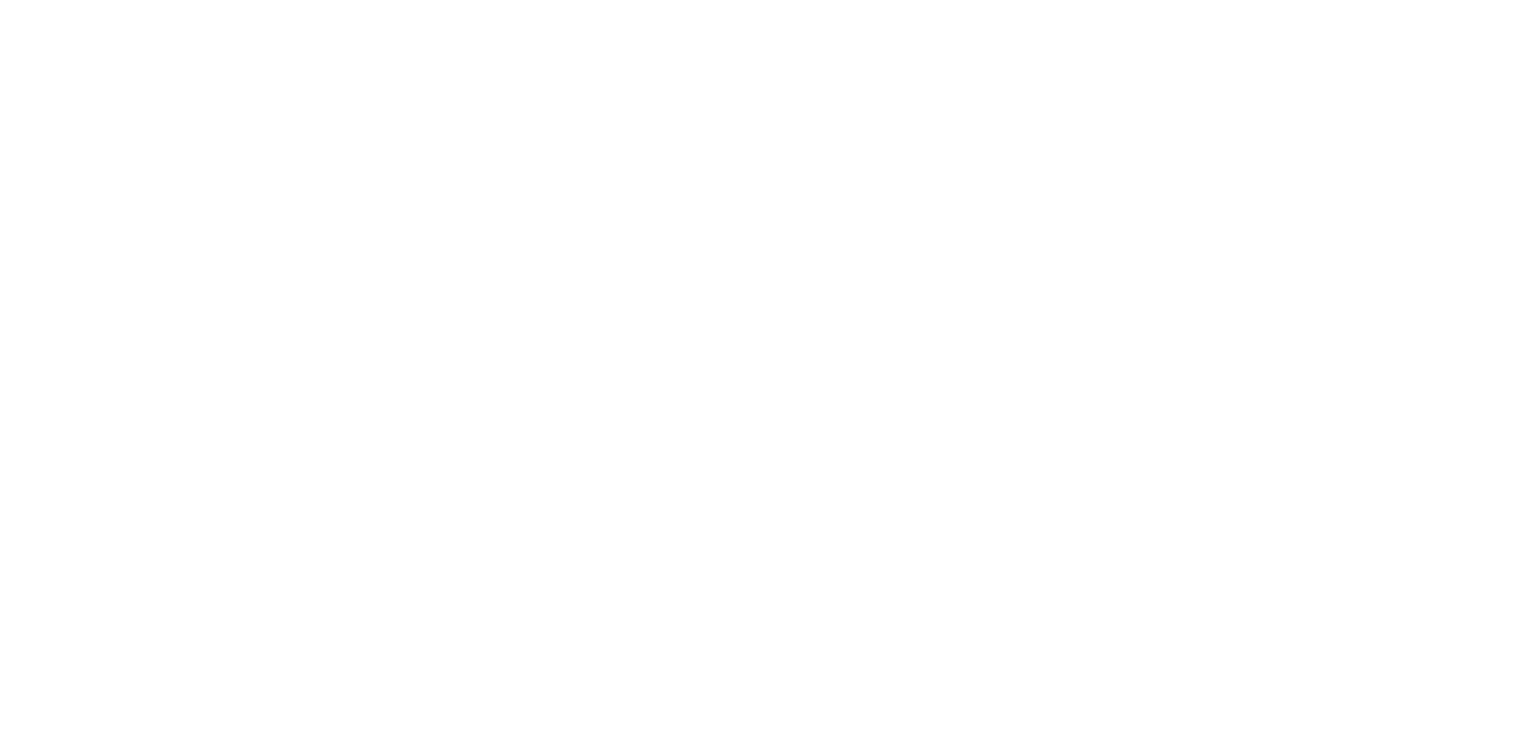 scroll, scrollTop: 0, scrollLeft: 0, axis: both 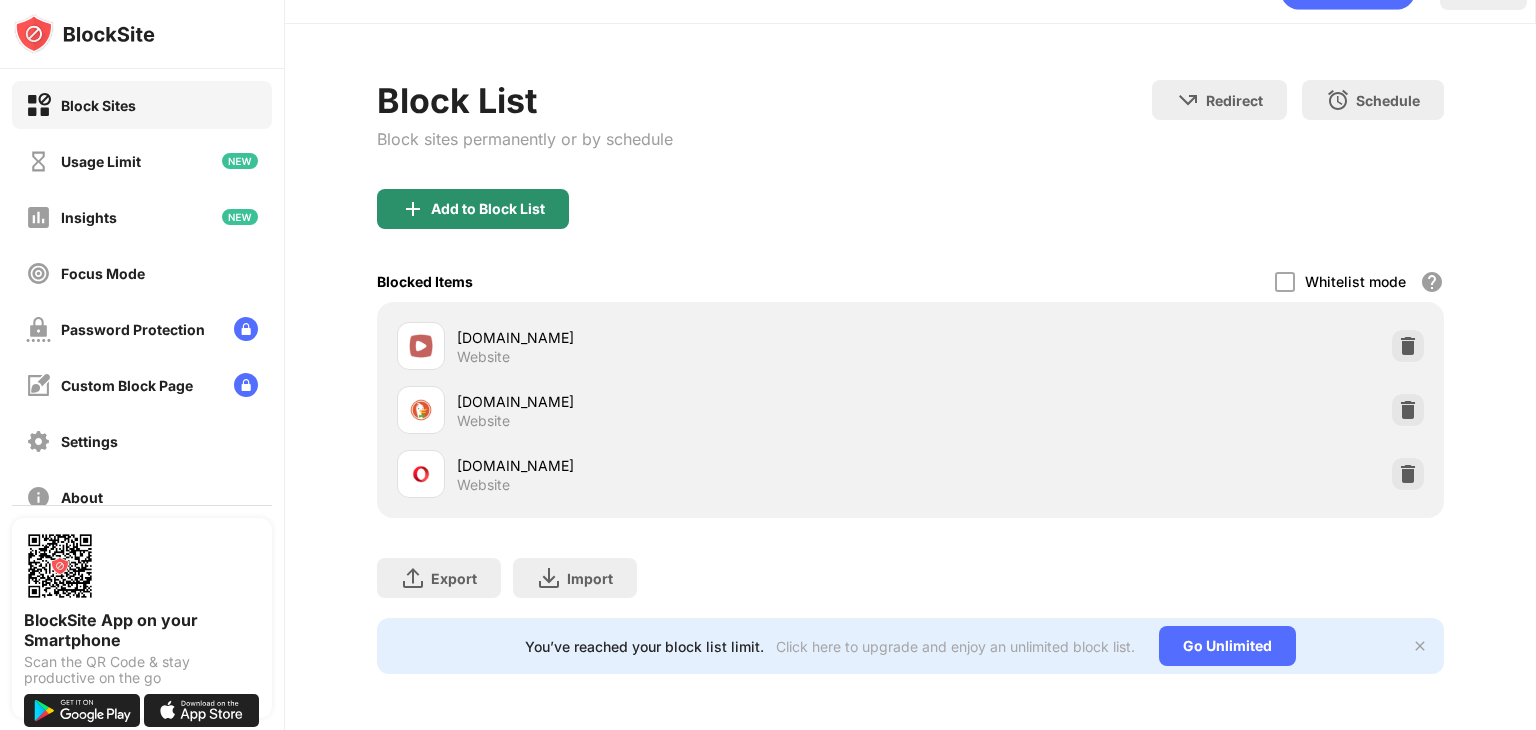 click on "Add to Block List" at bounding box center (488, 209) 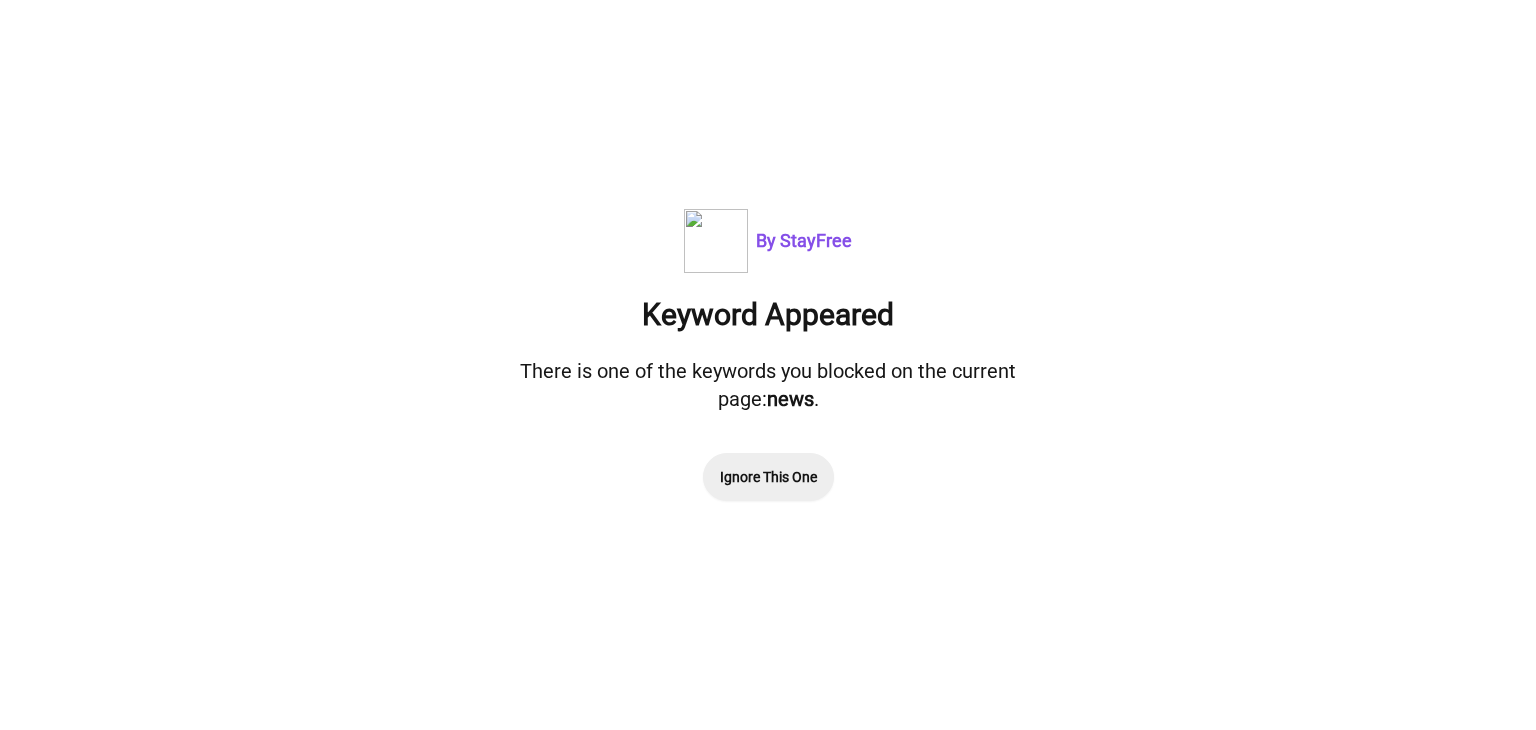 click on "Ignore This One" at bounding box center [768, 477] 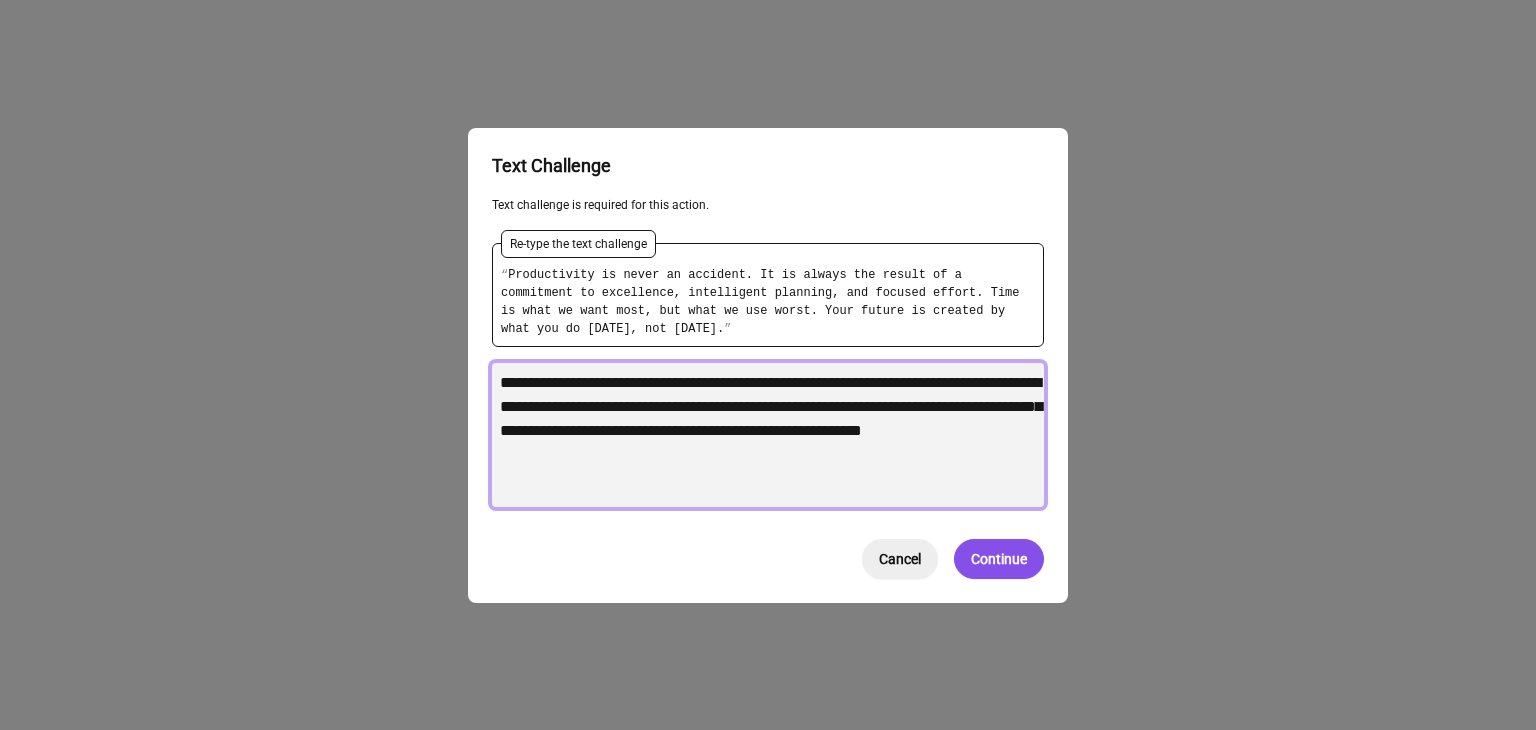 click on "Continue" 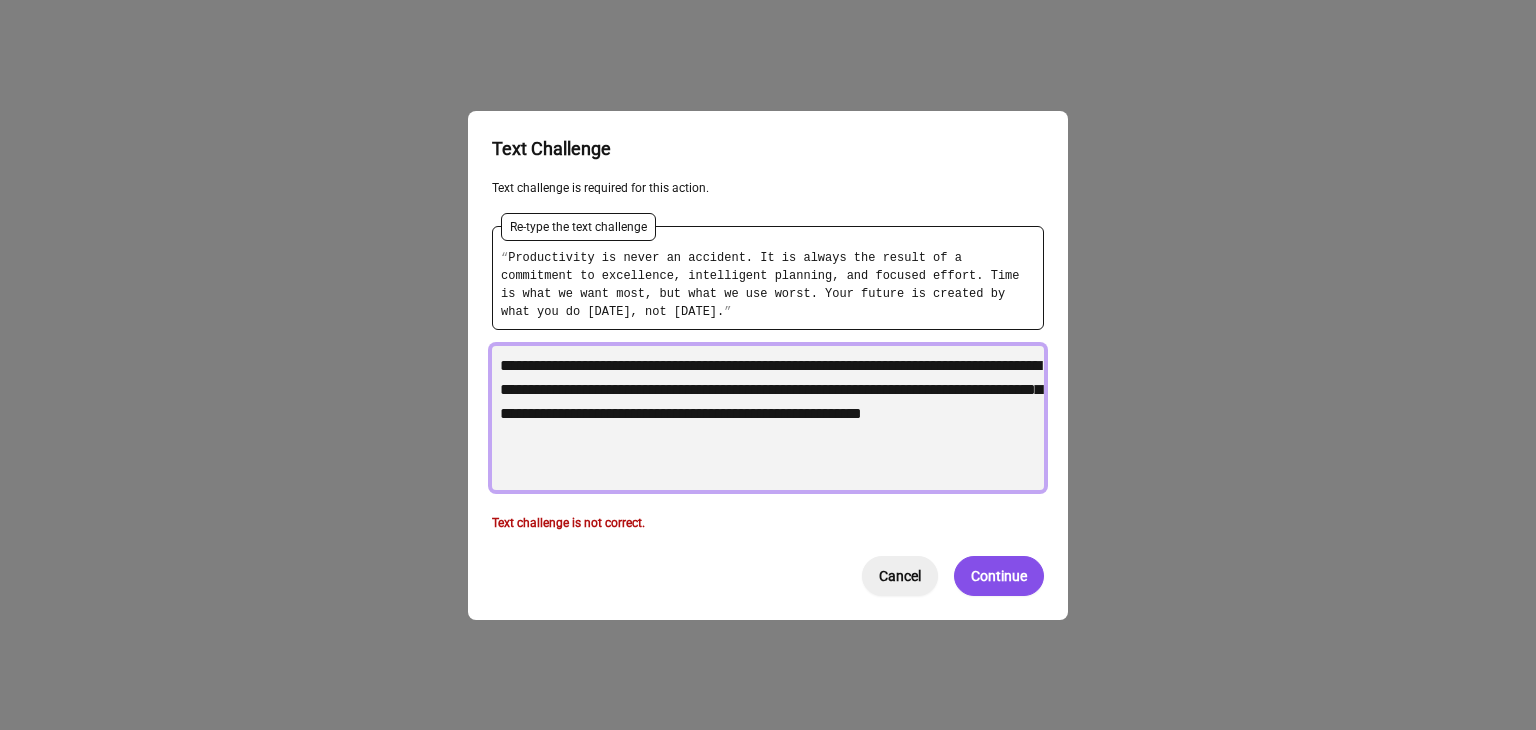 click on "**********" at bounding box center [768, 418] 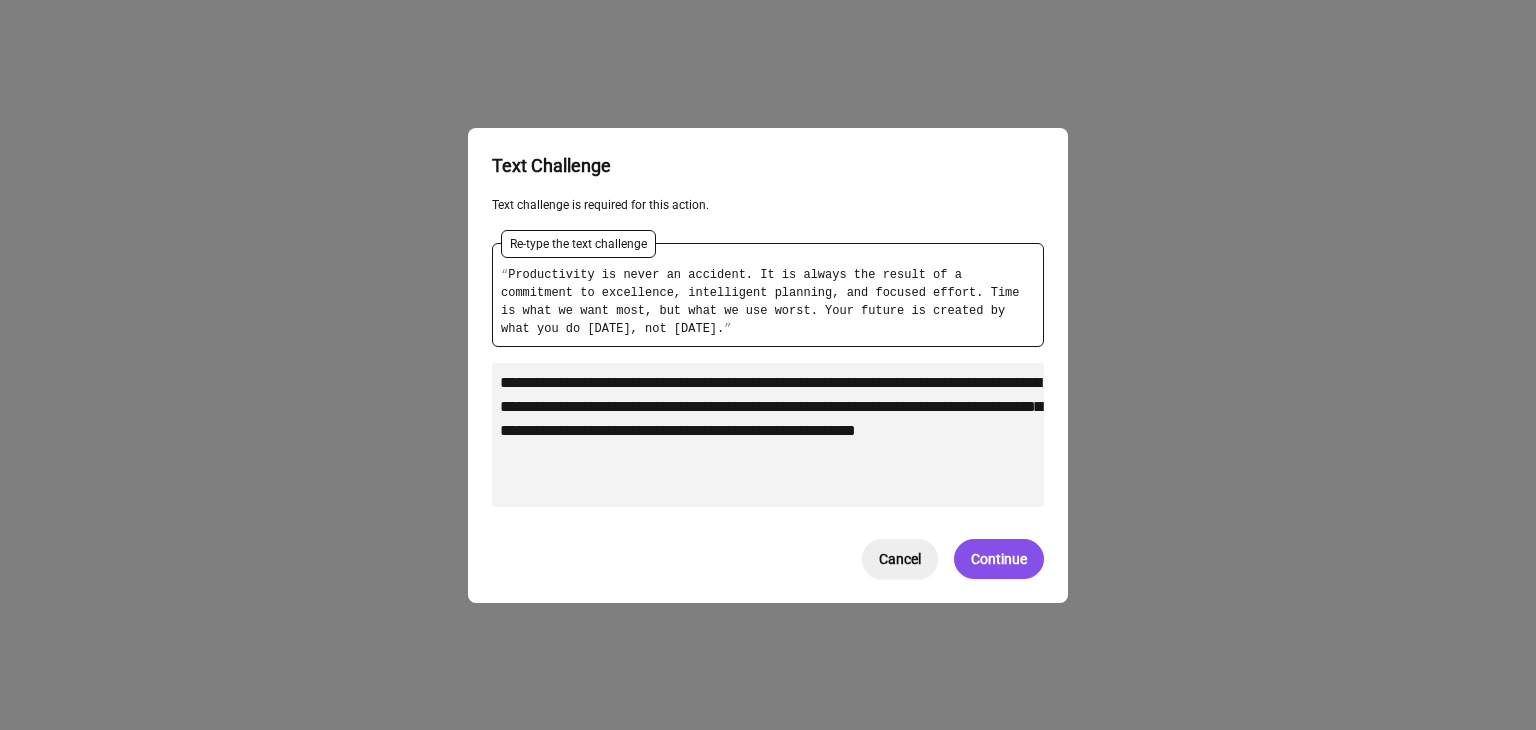 click on "Continue" 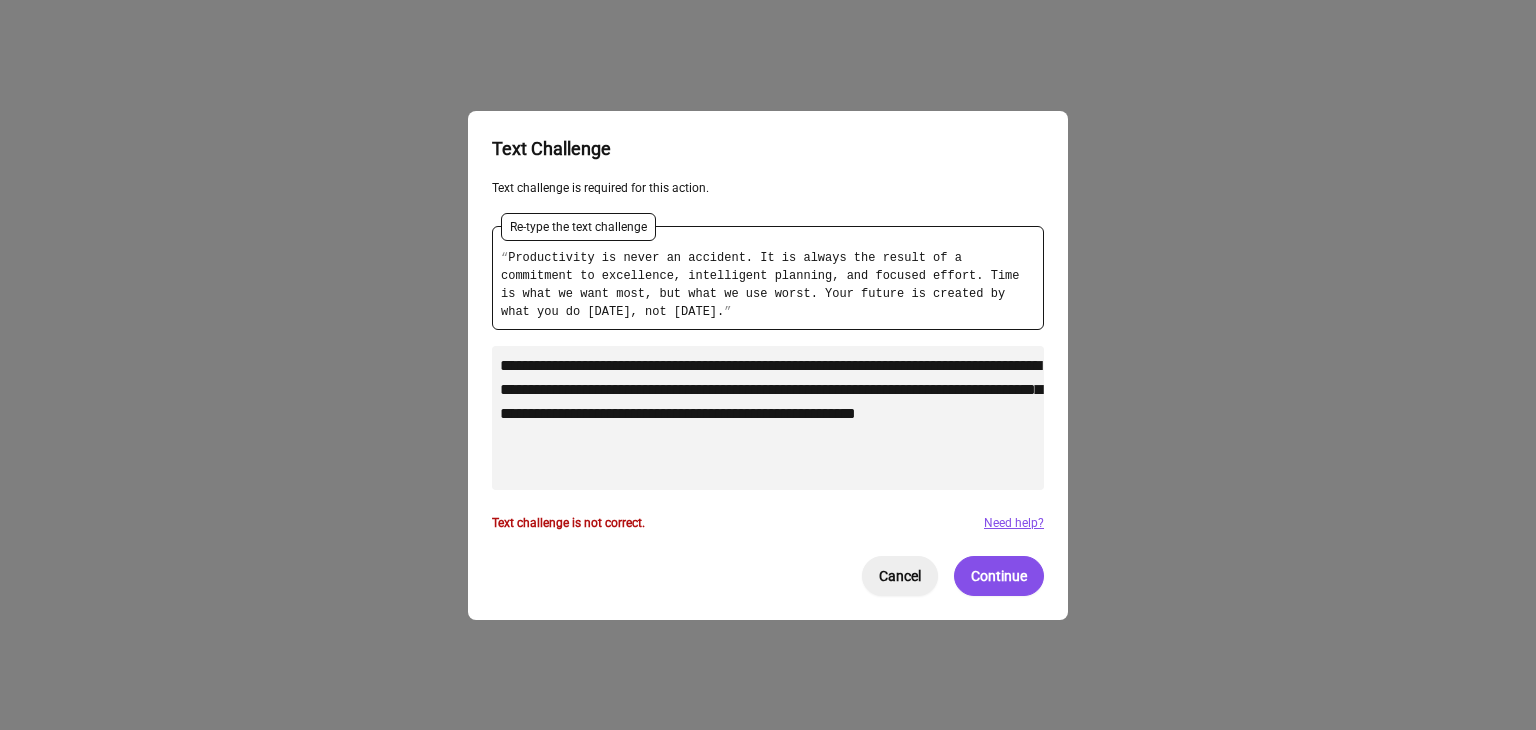 click on "**********" at bounding box center (768, 418) 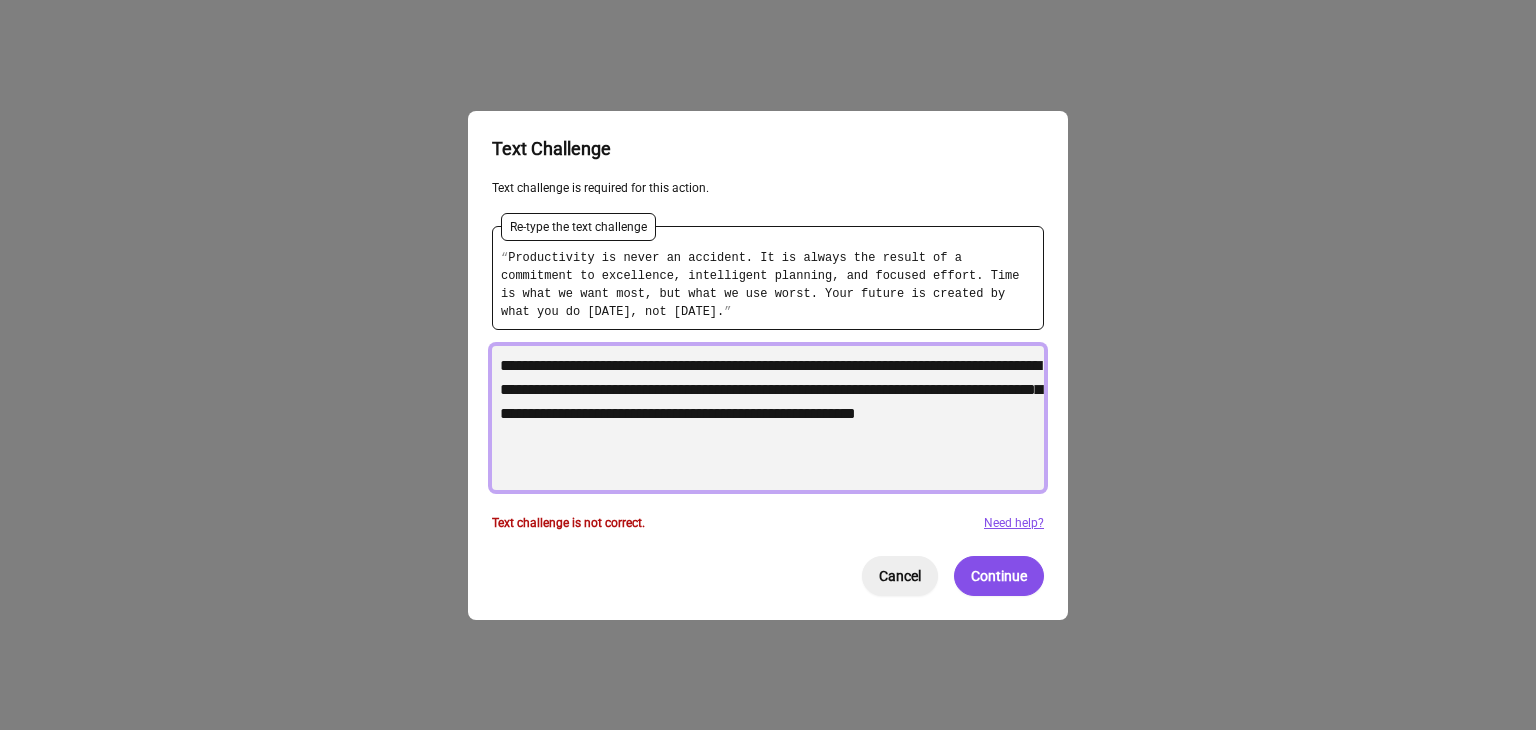 click on "**********" at bounding box center [768, 418] 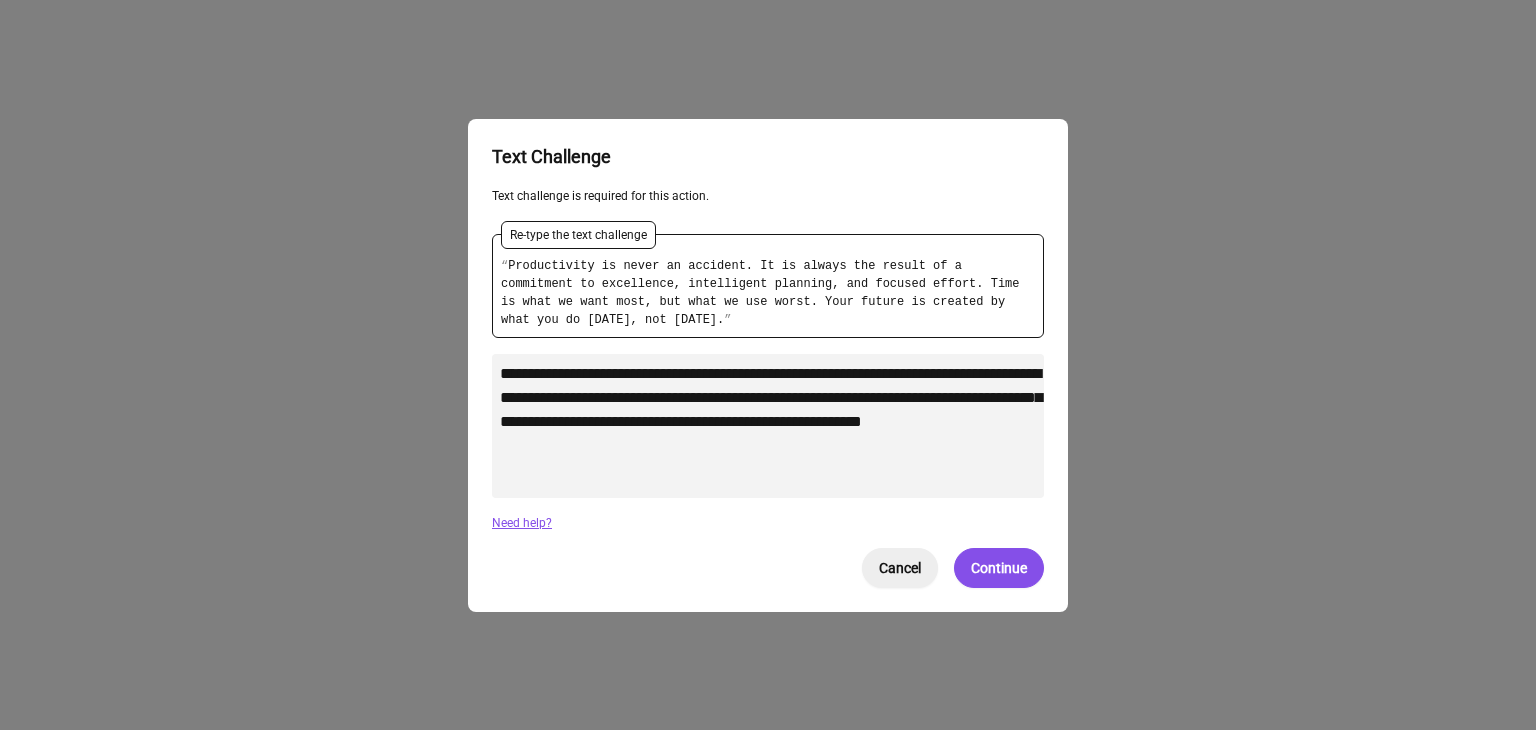 click on "Continue" 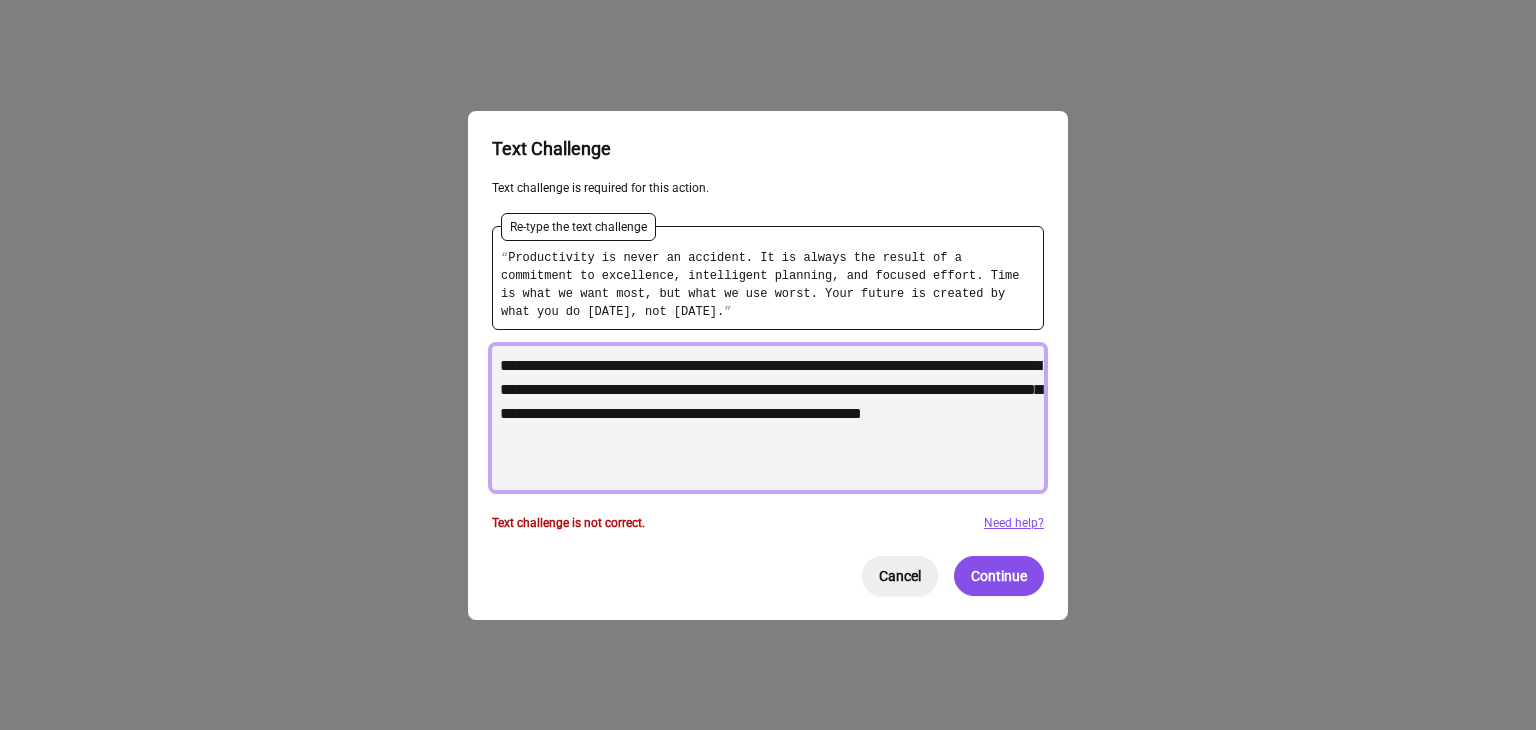 drag, startPoint x: 624, startPoint y: 396, endPoint x: 614, endPoint y: 393, distance: 10.440307 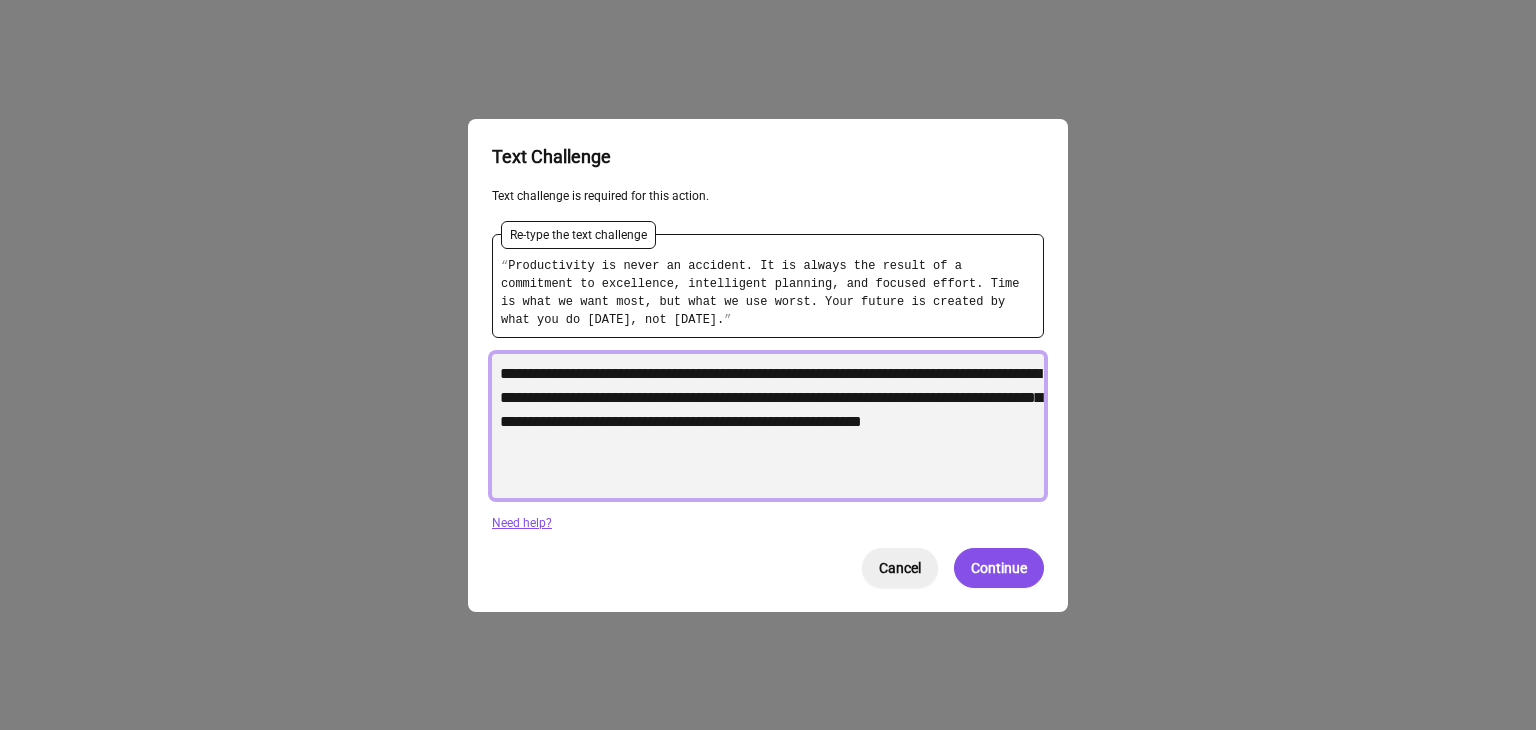 type on "**********" 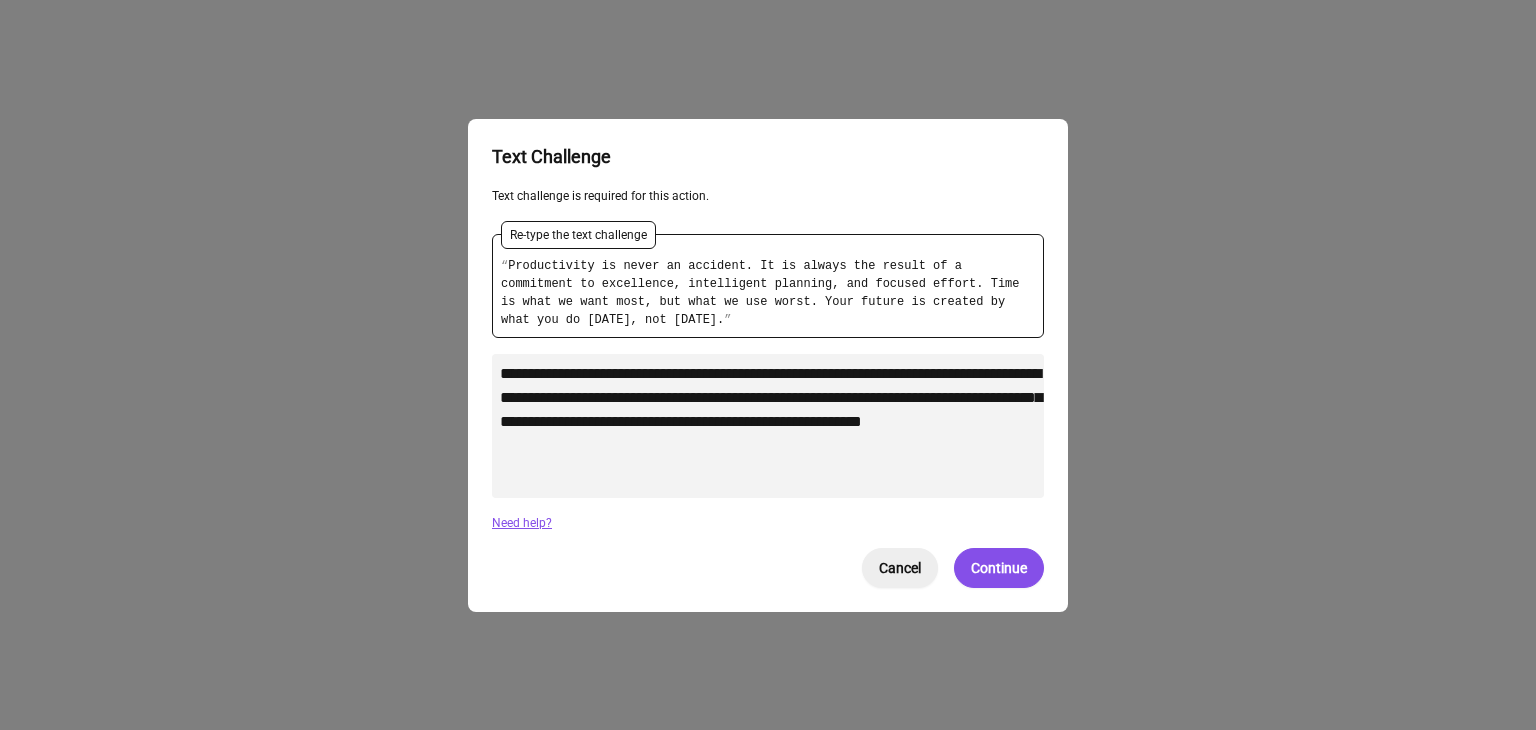 click on "Continue" 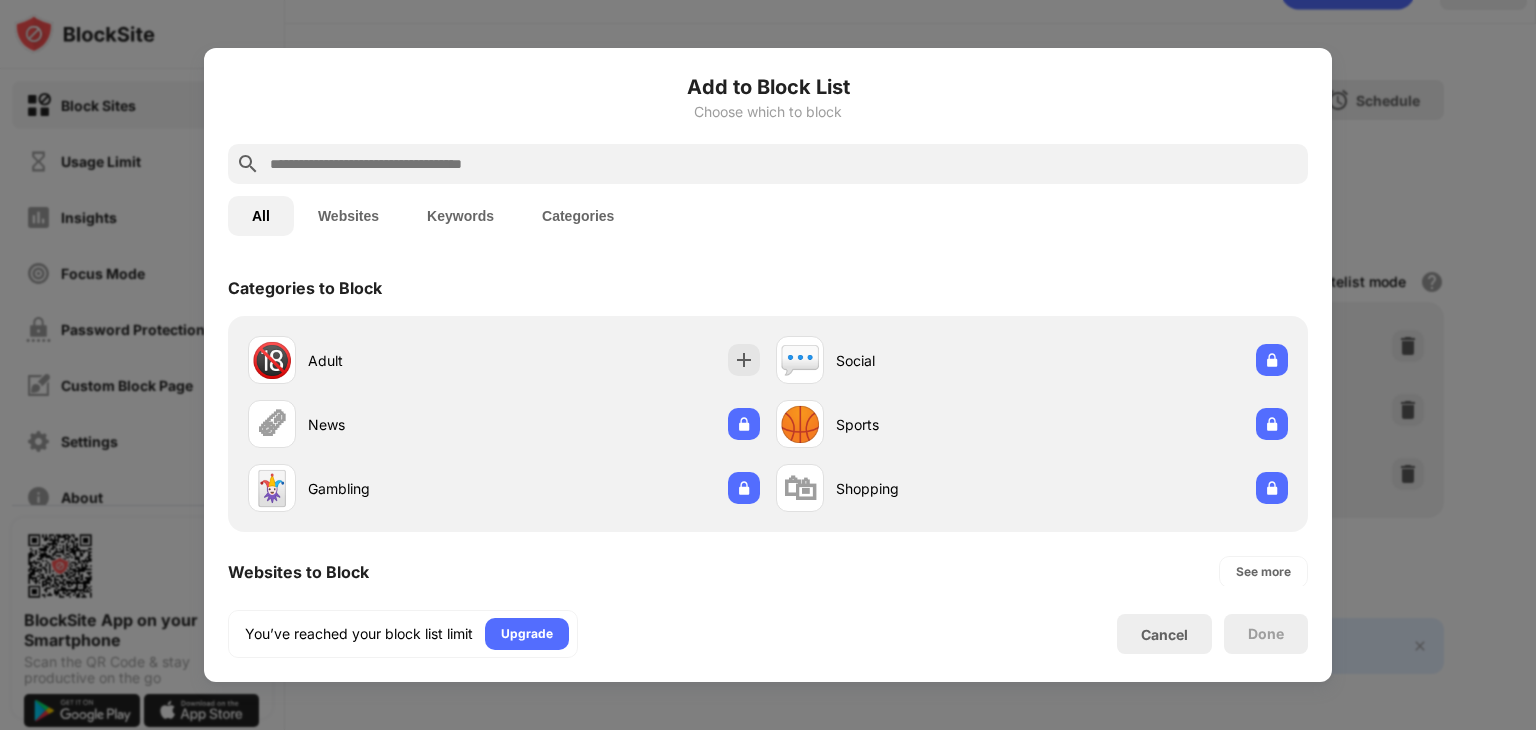 click on "Websites" at bounding box center [348, 216] 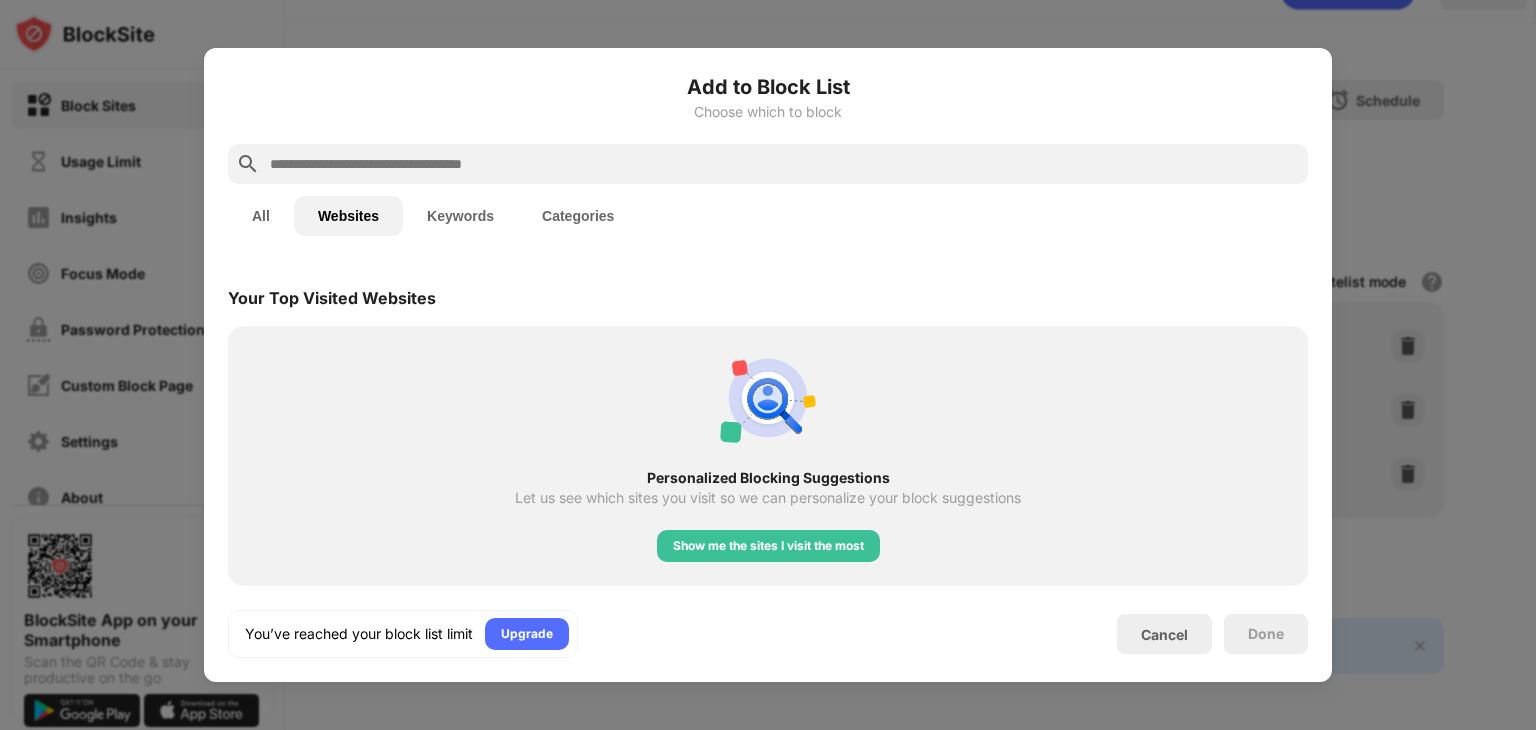 scroll, scrollTop: 0, scrollLeft: 0, axis: both 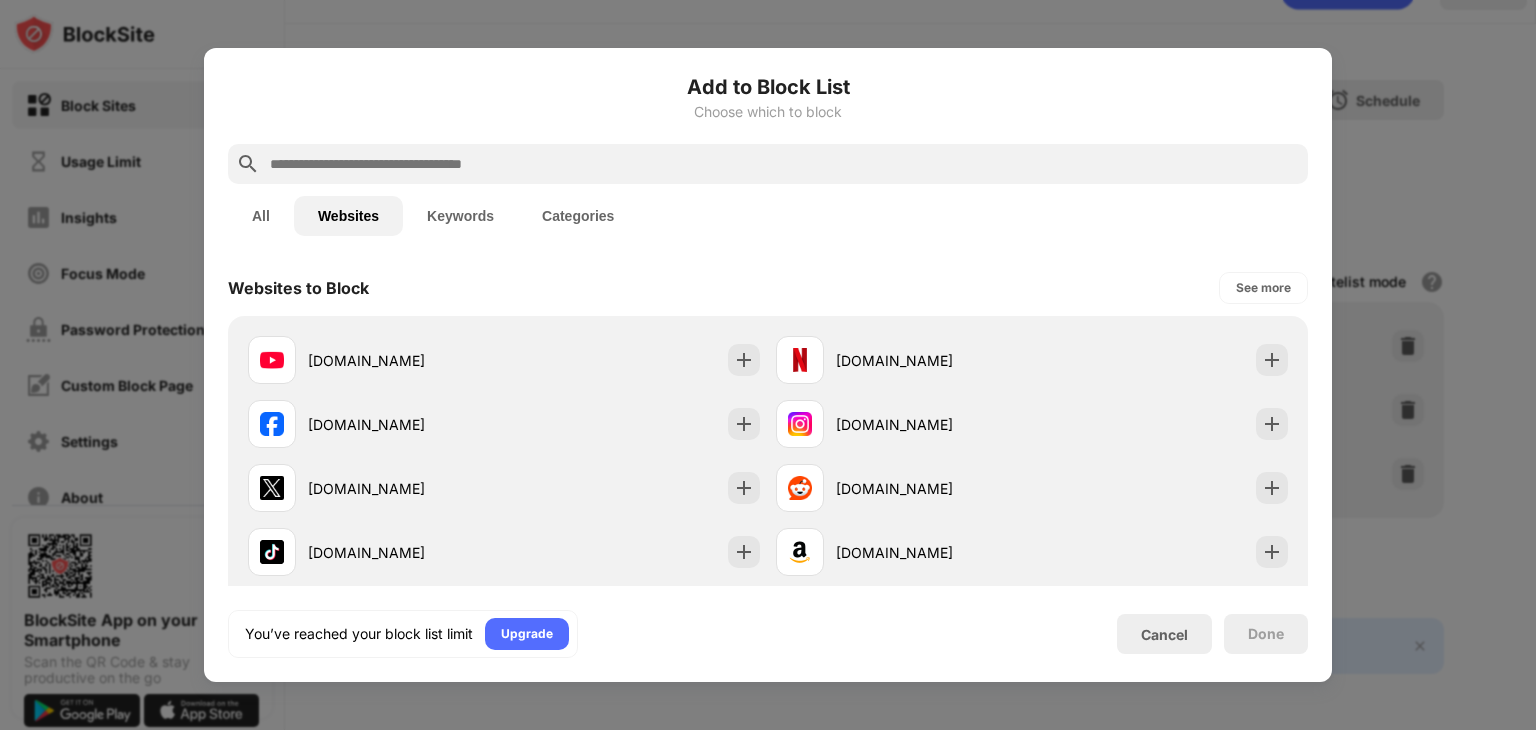 click at bounding box center (784, 164) 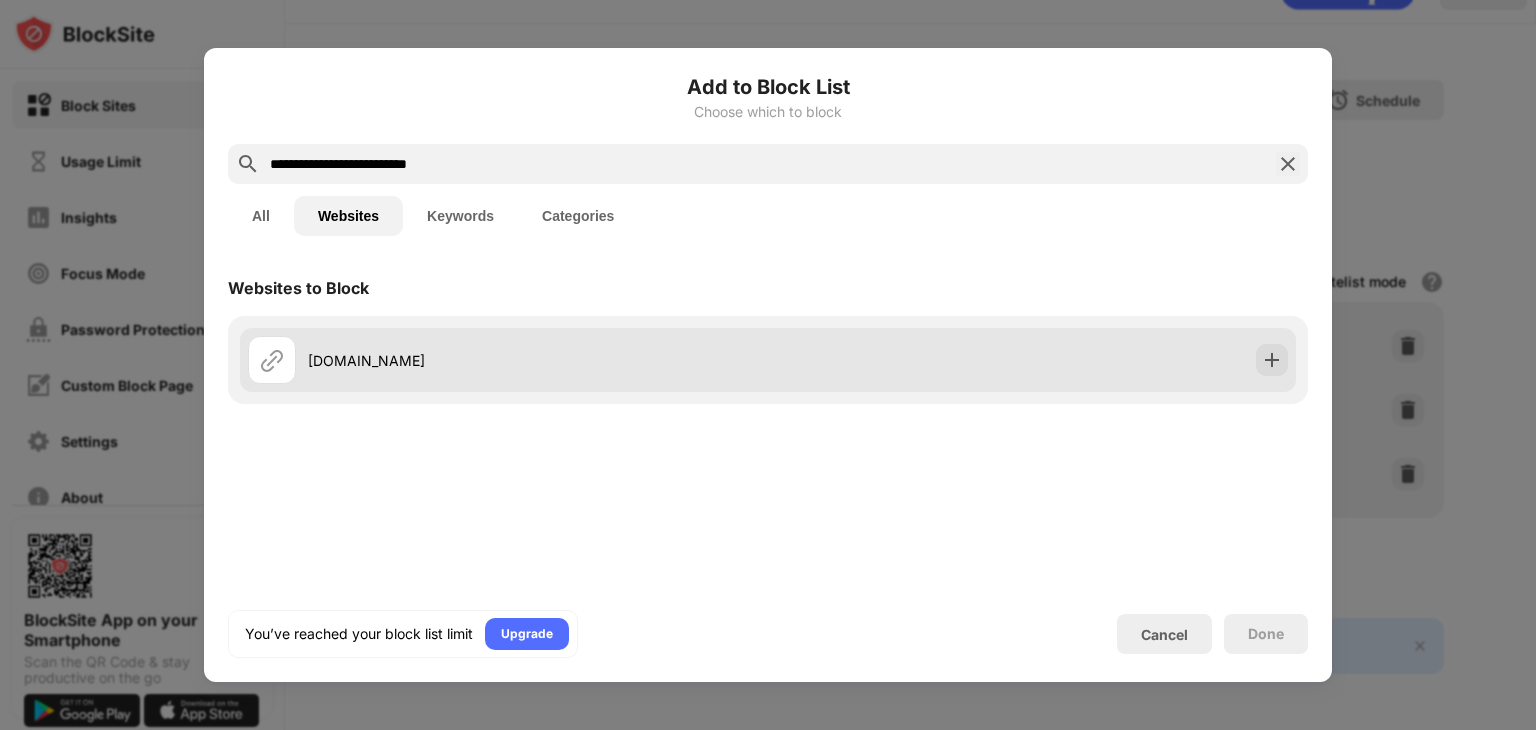 type on "**********" 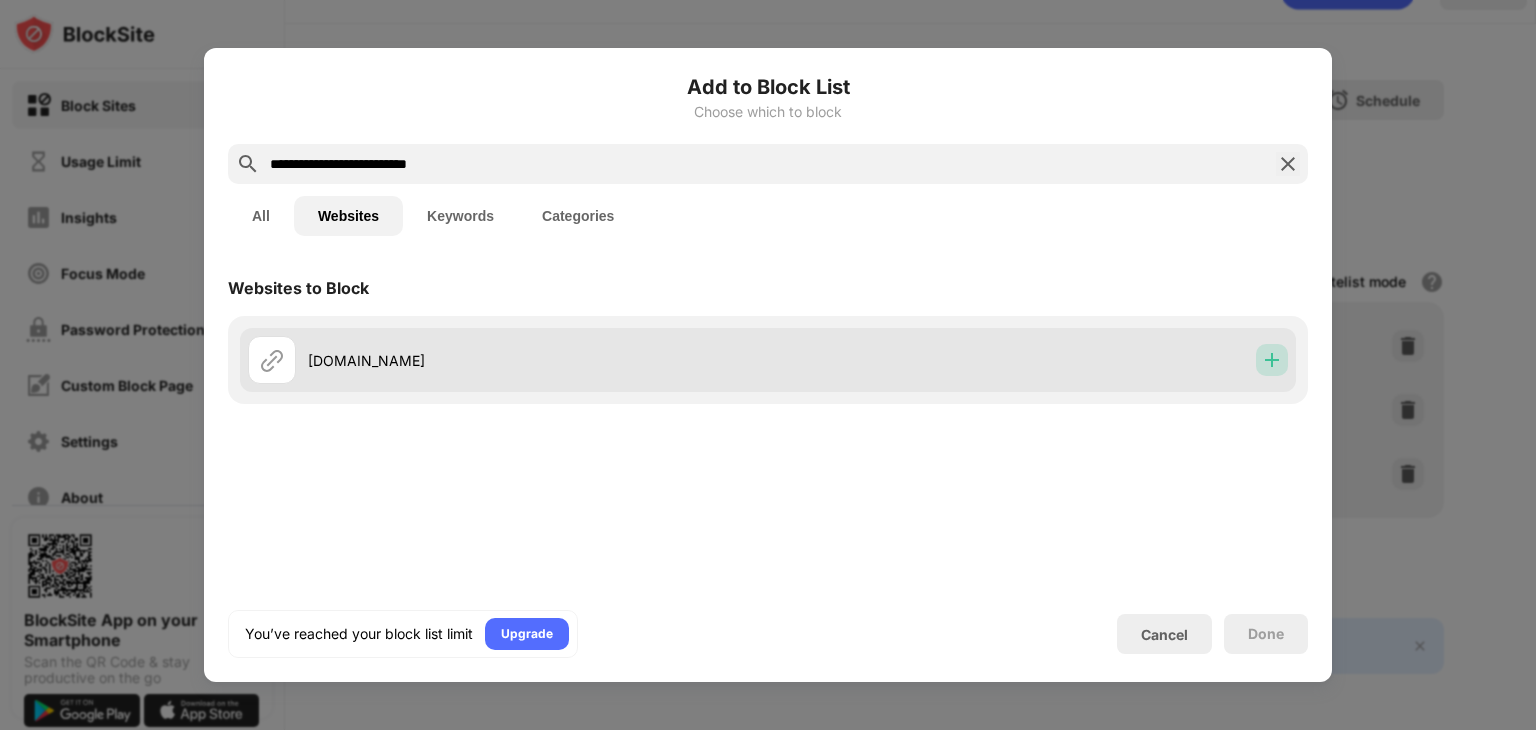 click at bounding box center [1272, 360] 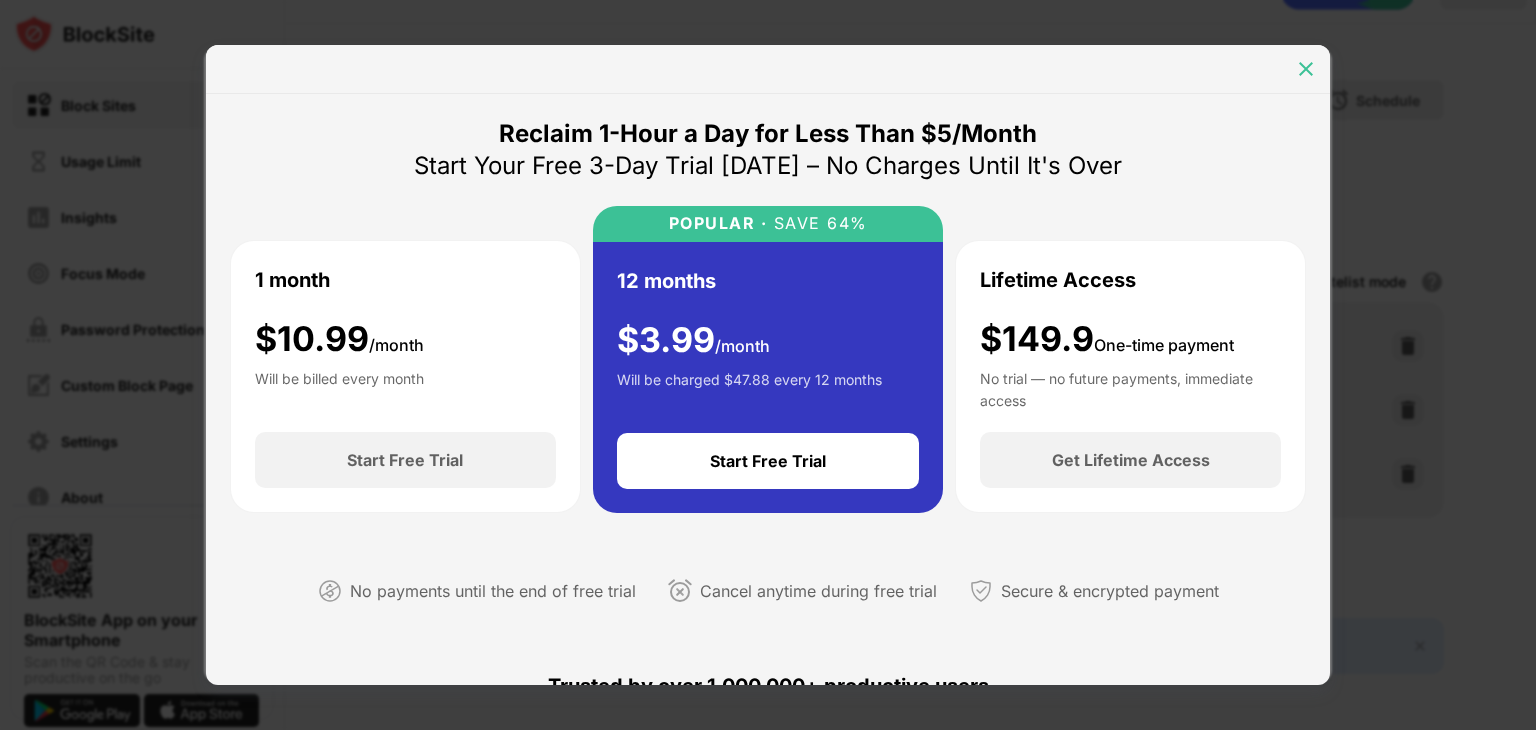 click at bounding box center [1306, 69] 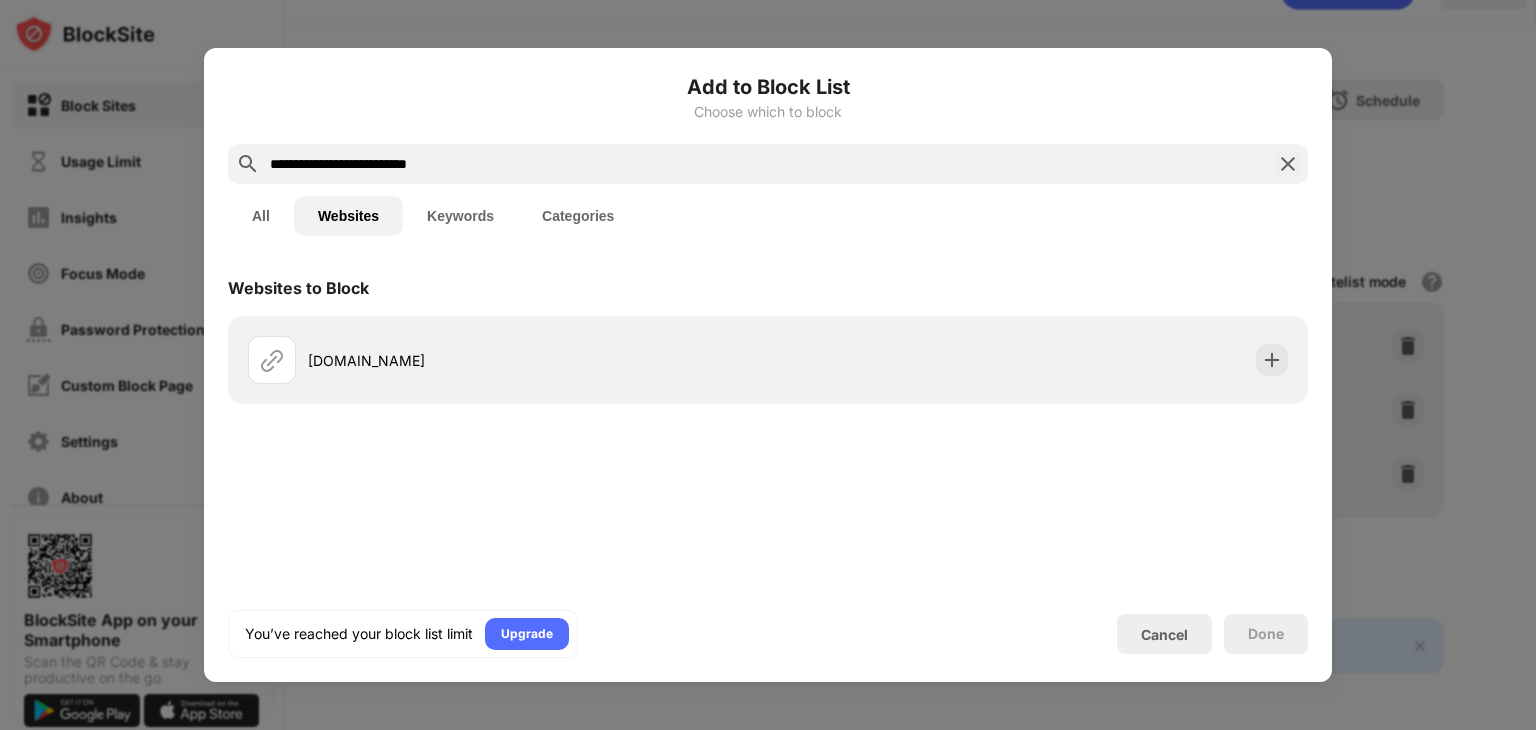 click on "All" at bounding box center (261, 216) 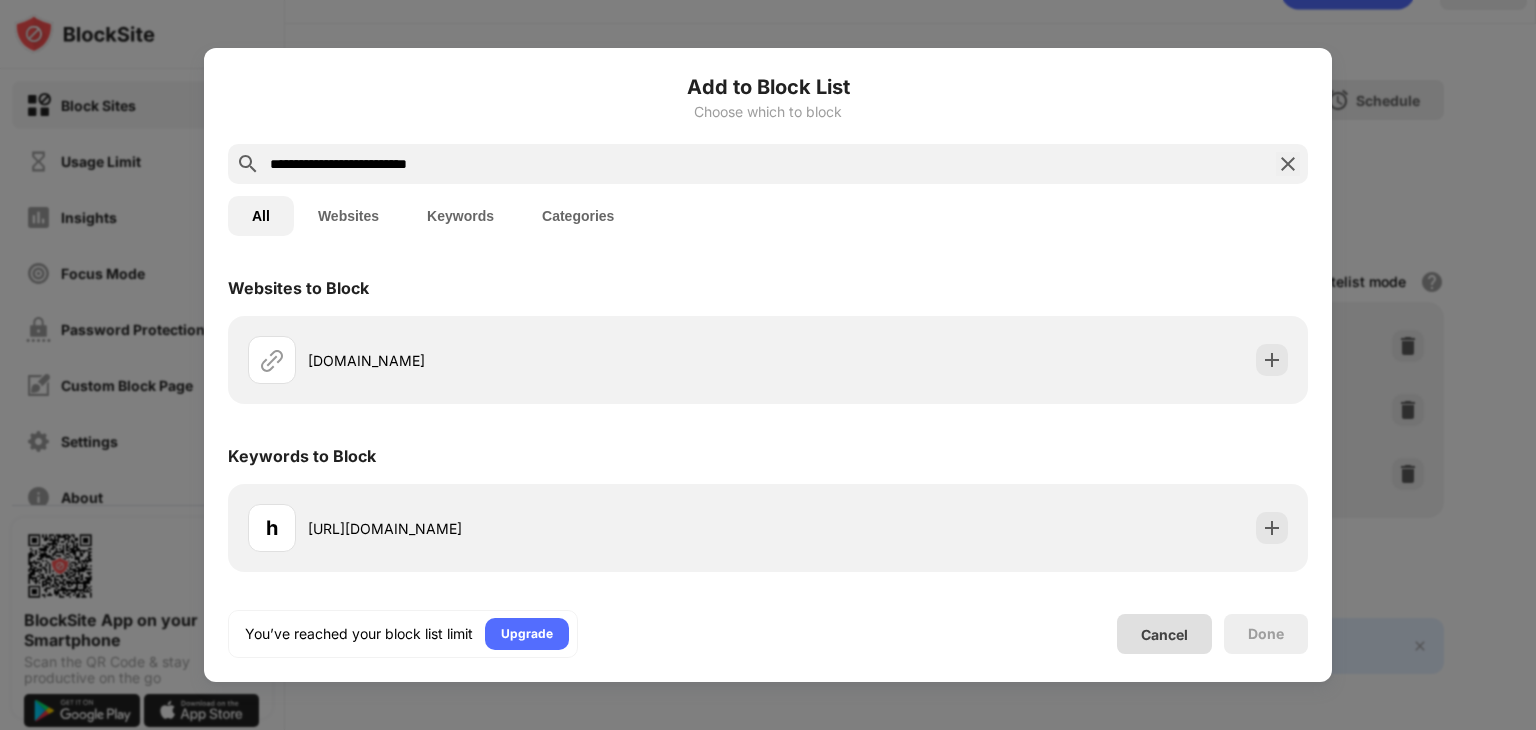 click on "Cancel" at bounding box center [1164, 634] 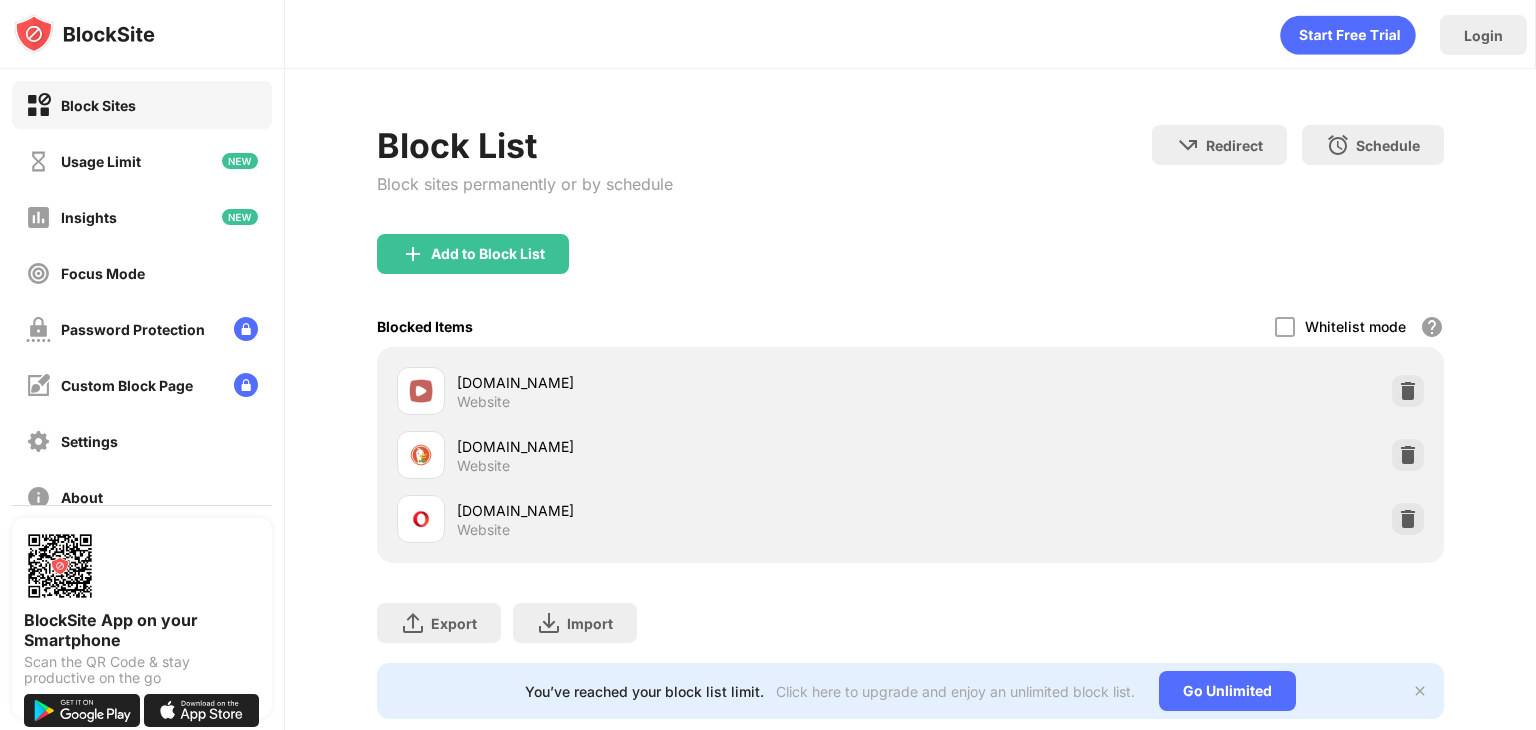 scroll, scrollTop: 59, scrollLeft: 0, axis: vertical 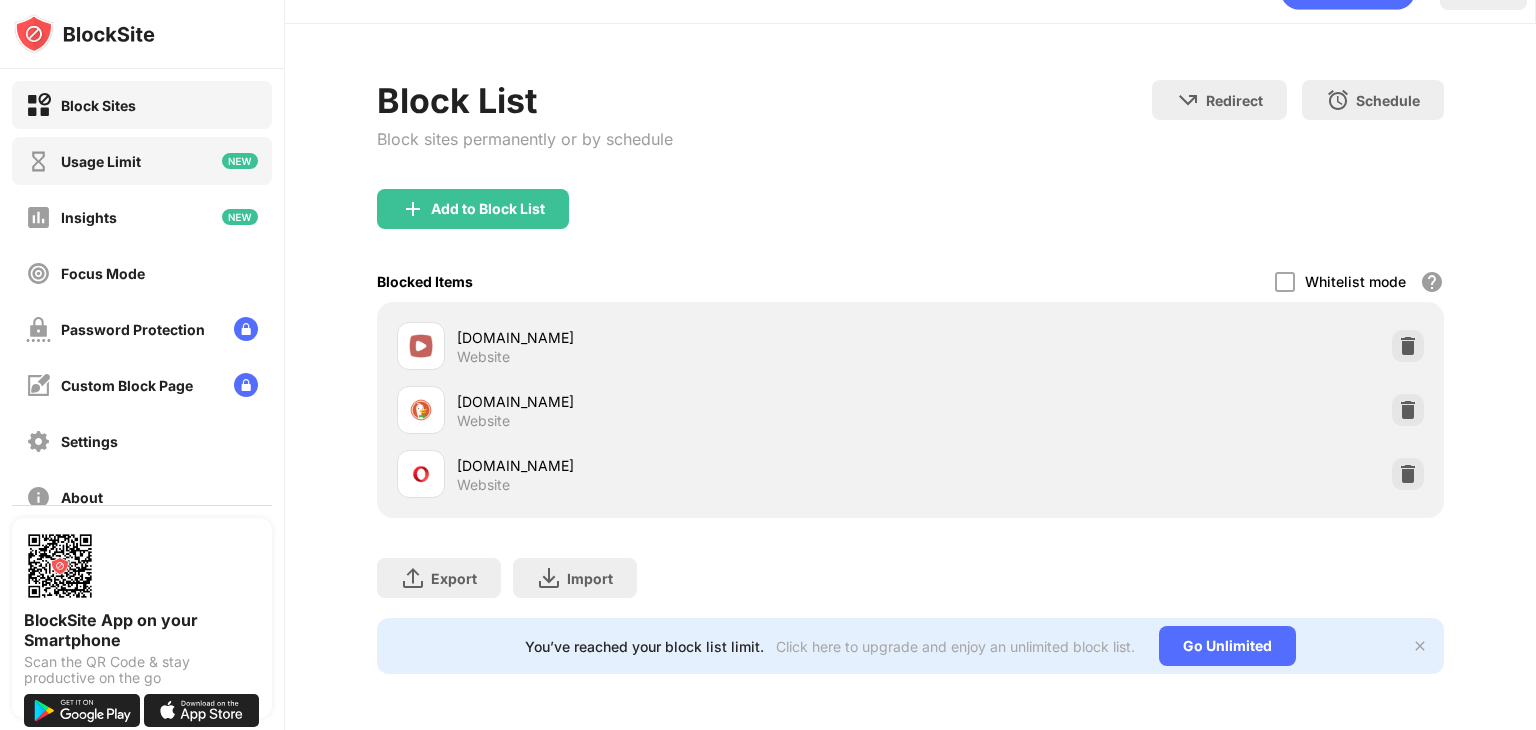 click on "Usage Limit" at bounding box center (142, 161) 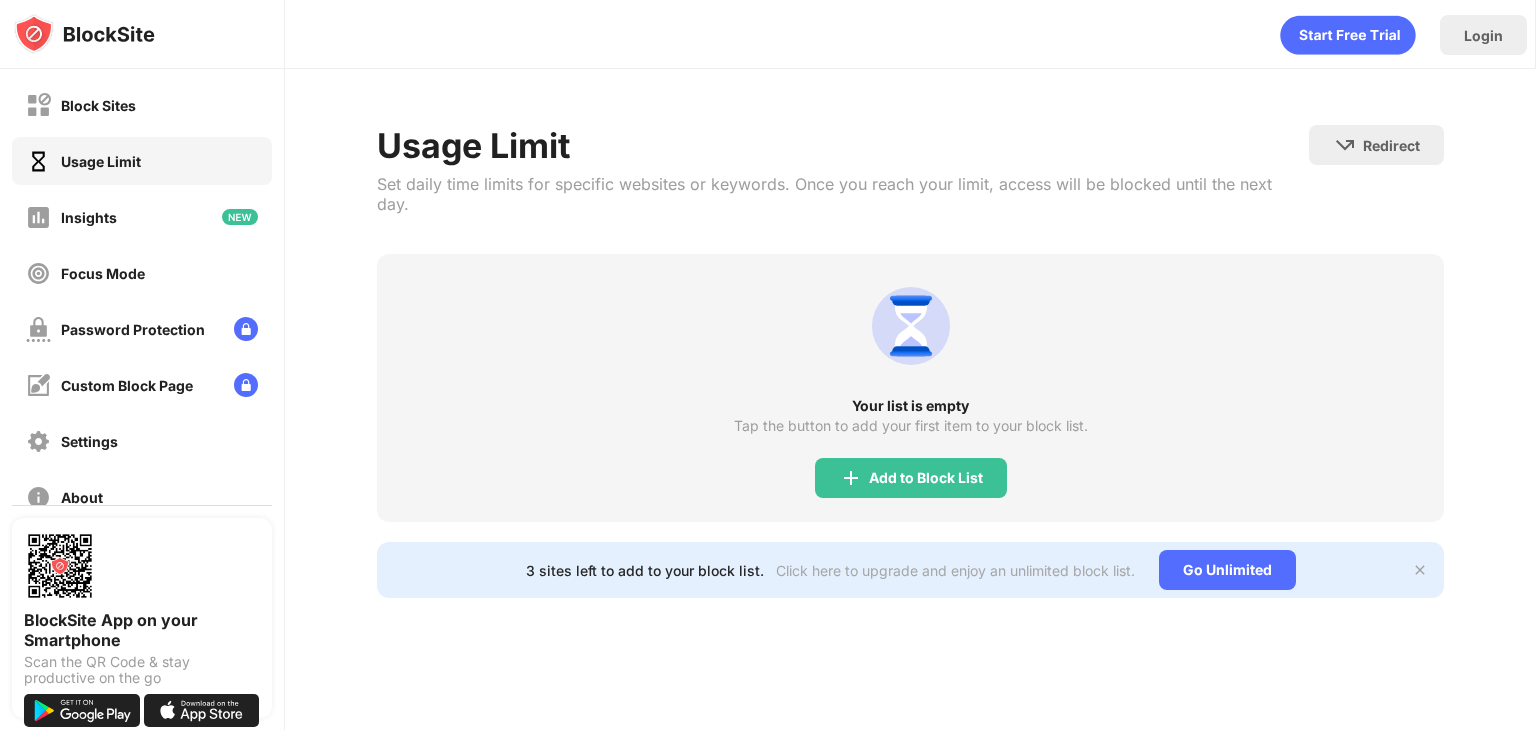 scroll, scrollTop: 0, scrollLeft: 0, axis: both 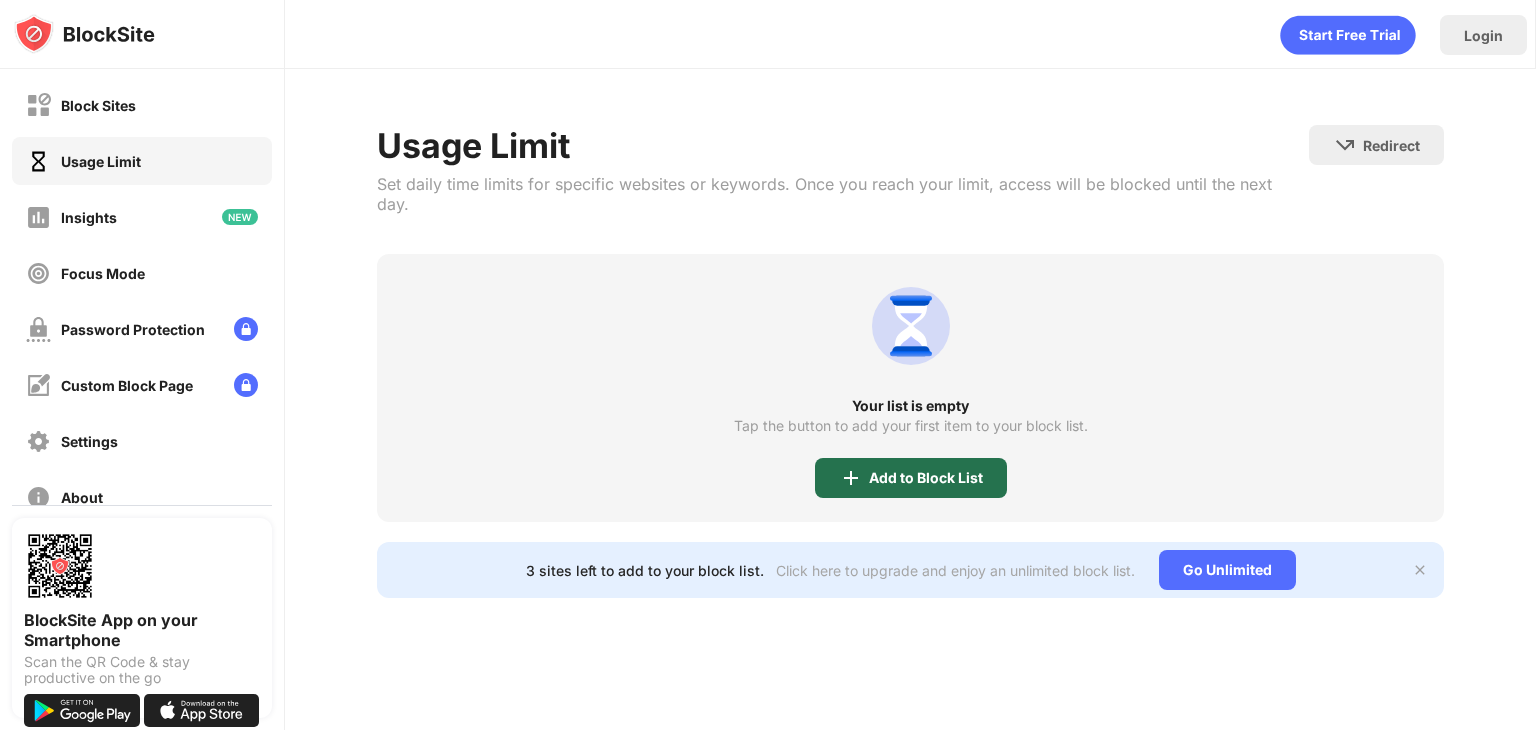 click on "Add to Block List" at bounding box center [911, 478] 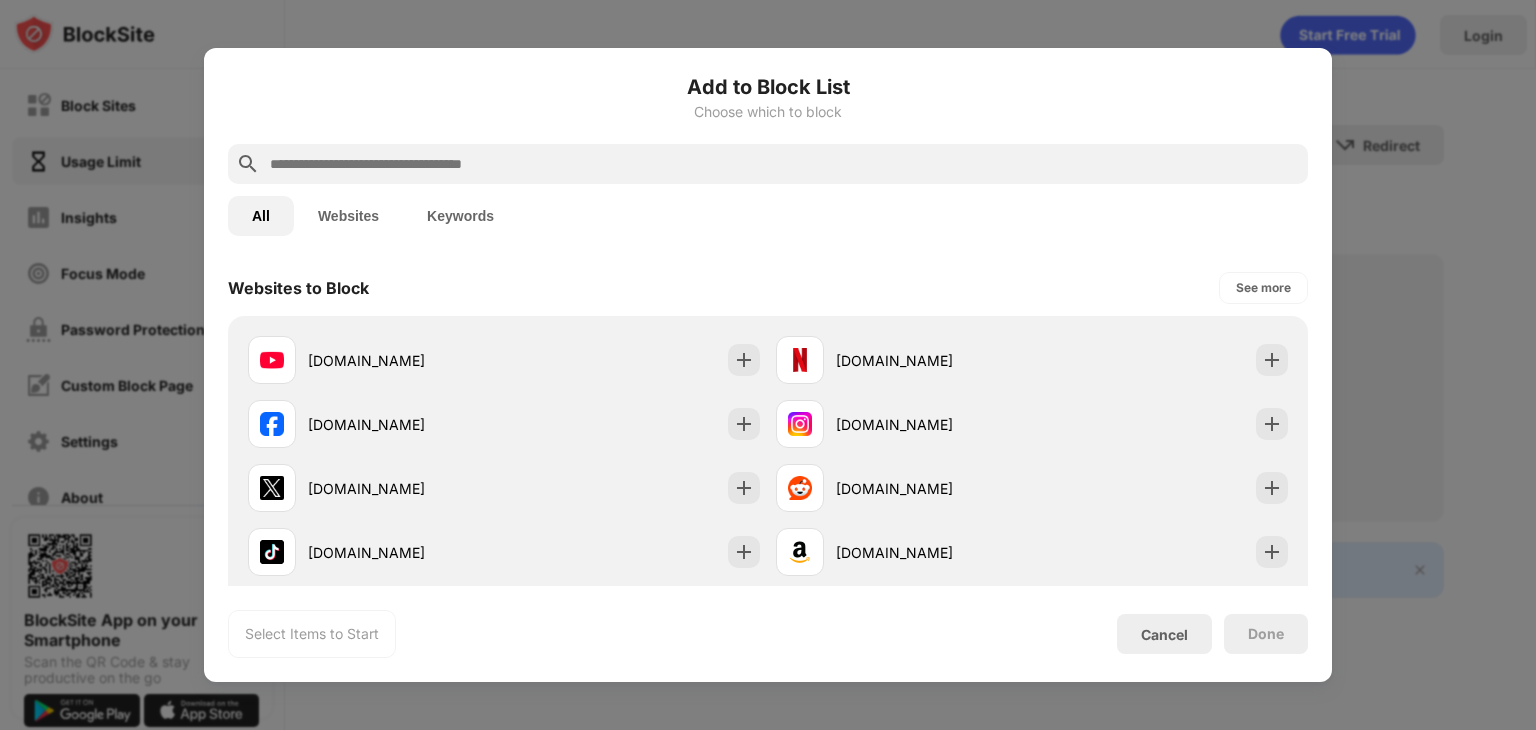 click at bounding box center (784, 164) 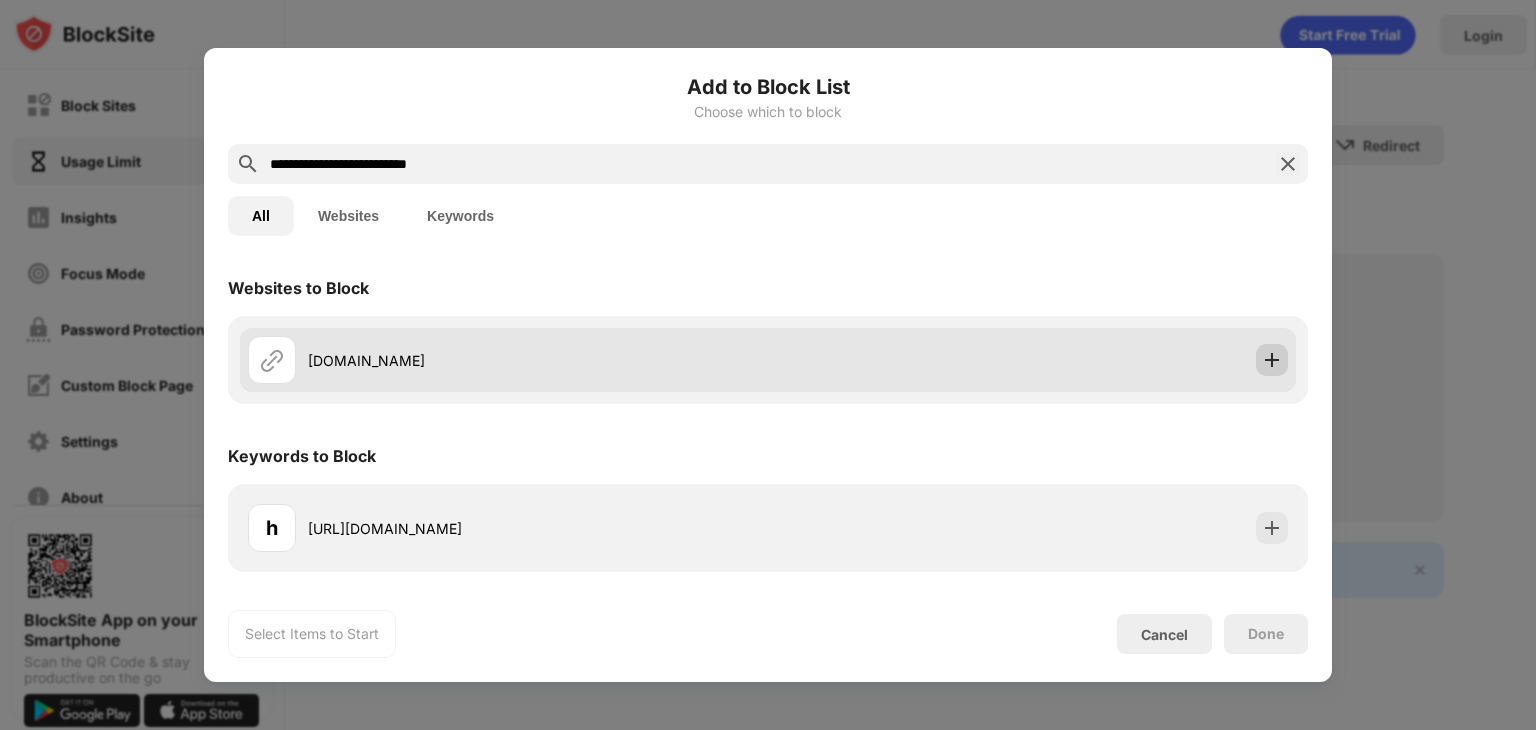 type on "**********" 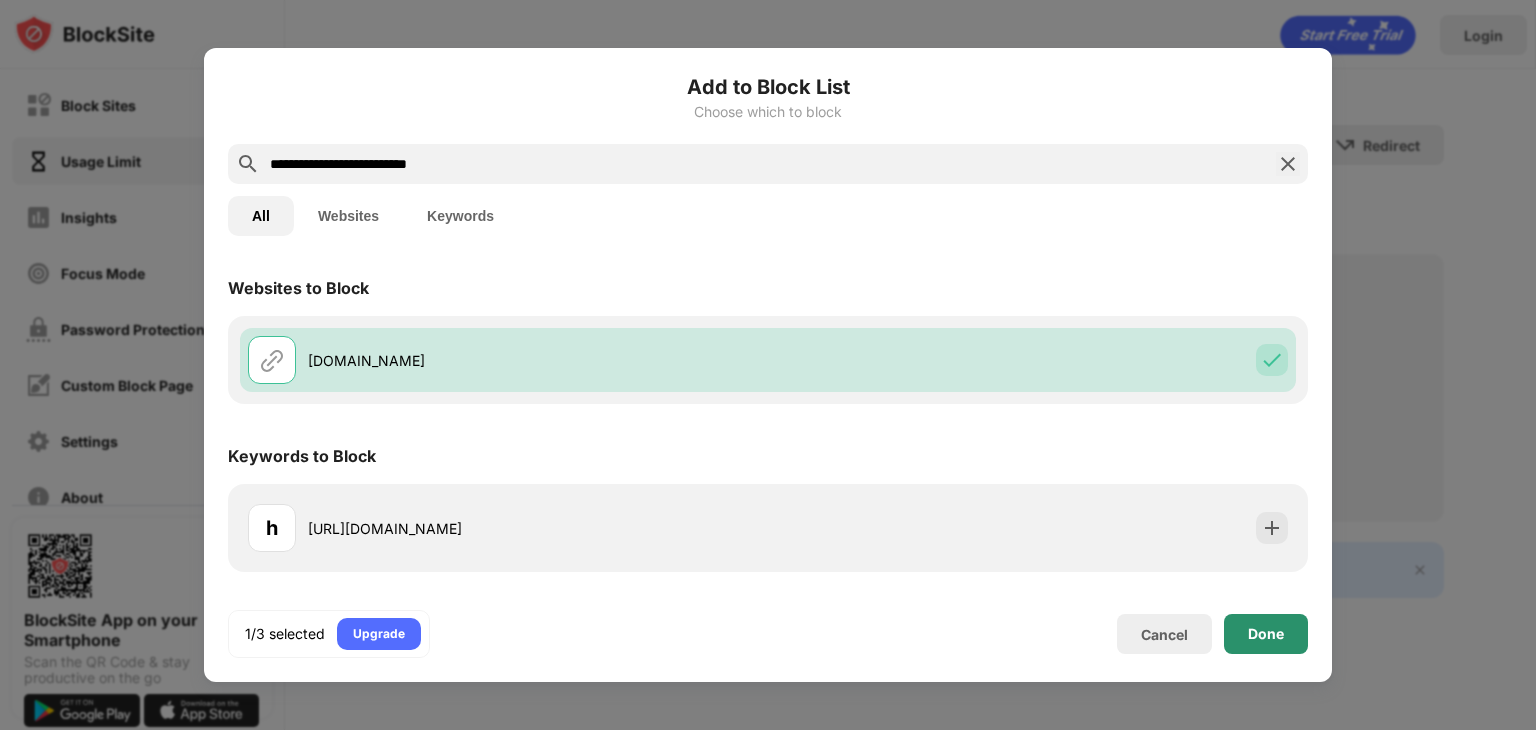 click on "Done" at bounding box center (1266, 634) 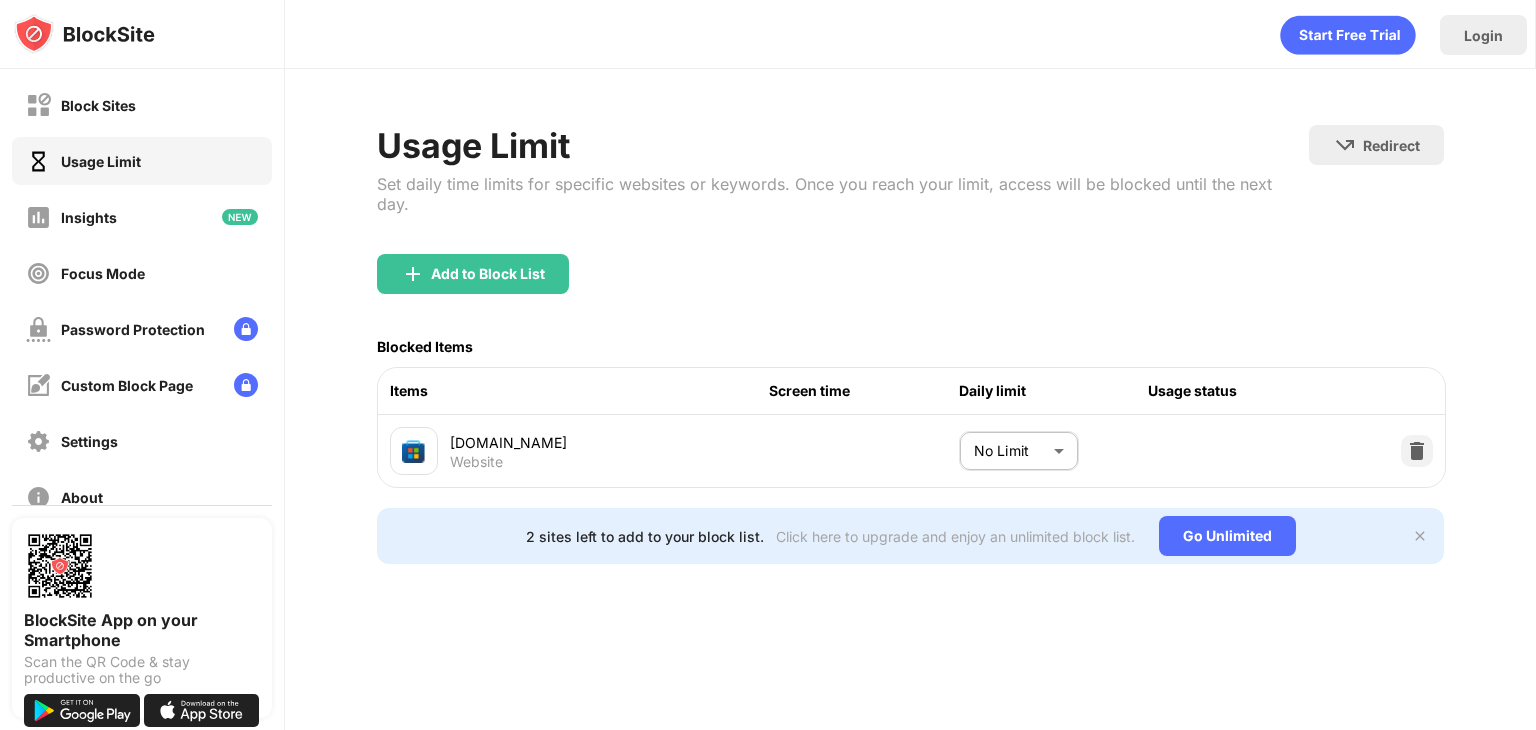 click on "Block Sites Usage Limit Insights Focus Mode Password Protection Custom Block Page Settings About Blocking Sync with other devices Disabled BlockSite App on your Smartphone Scan the QR Code & stay productive on the go Login Usage Limit Set daily time limits for specific websites or keywords. Once you reach your limit, access will be blocked until the next day. Redirect Choose a site to be redirected to when blocking is active Add to Block List Blocked Items Items Screen time Daily limit Usage status [DOMAIN_NAME] Website No Limit ******** ​ 2 sites left to add to your block list. Click here to upgrade and enjoy an unlimited block list. Go Unlimited" at bounding box center [768, 365] 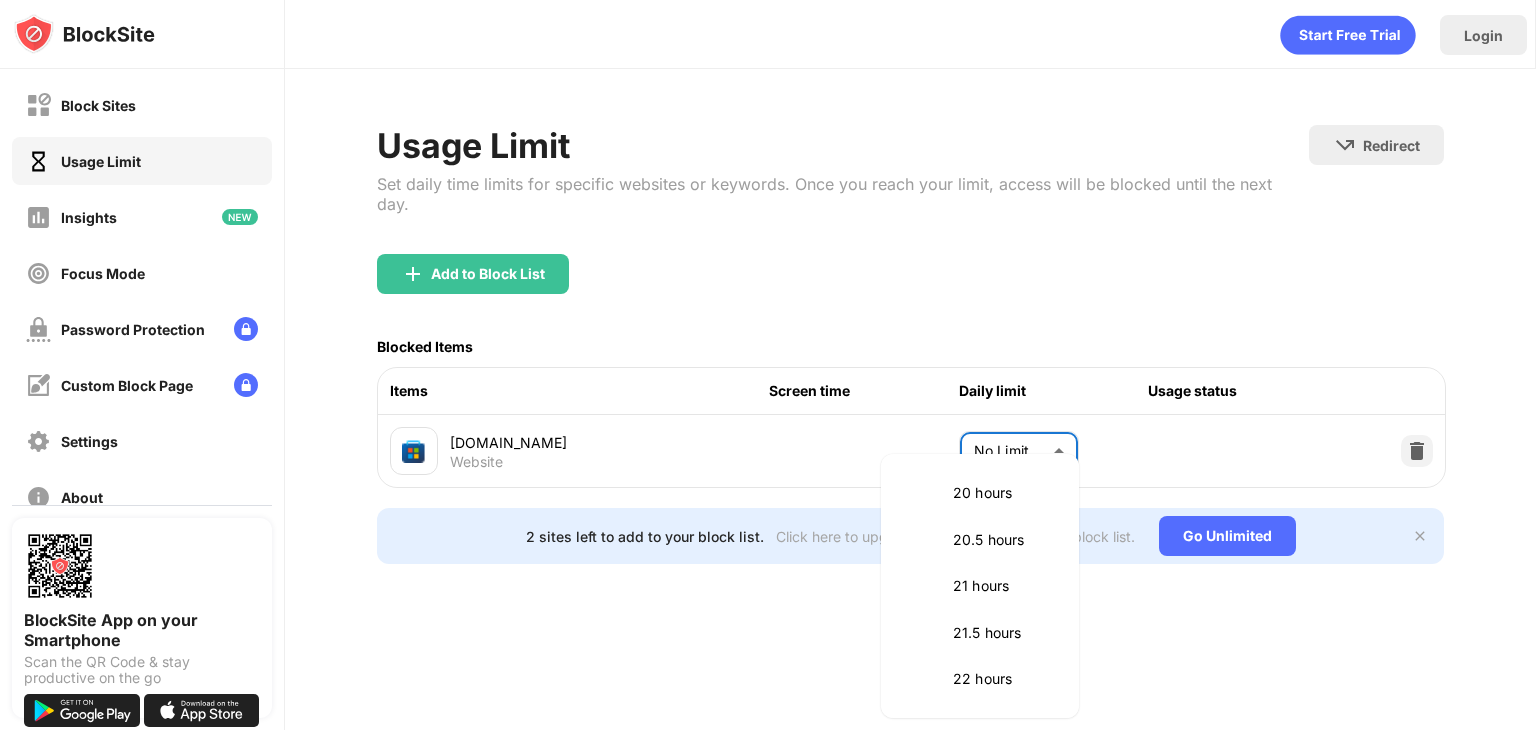 scroll, scrollTop: 2513, scrollLeft: 0, axis: vertical 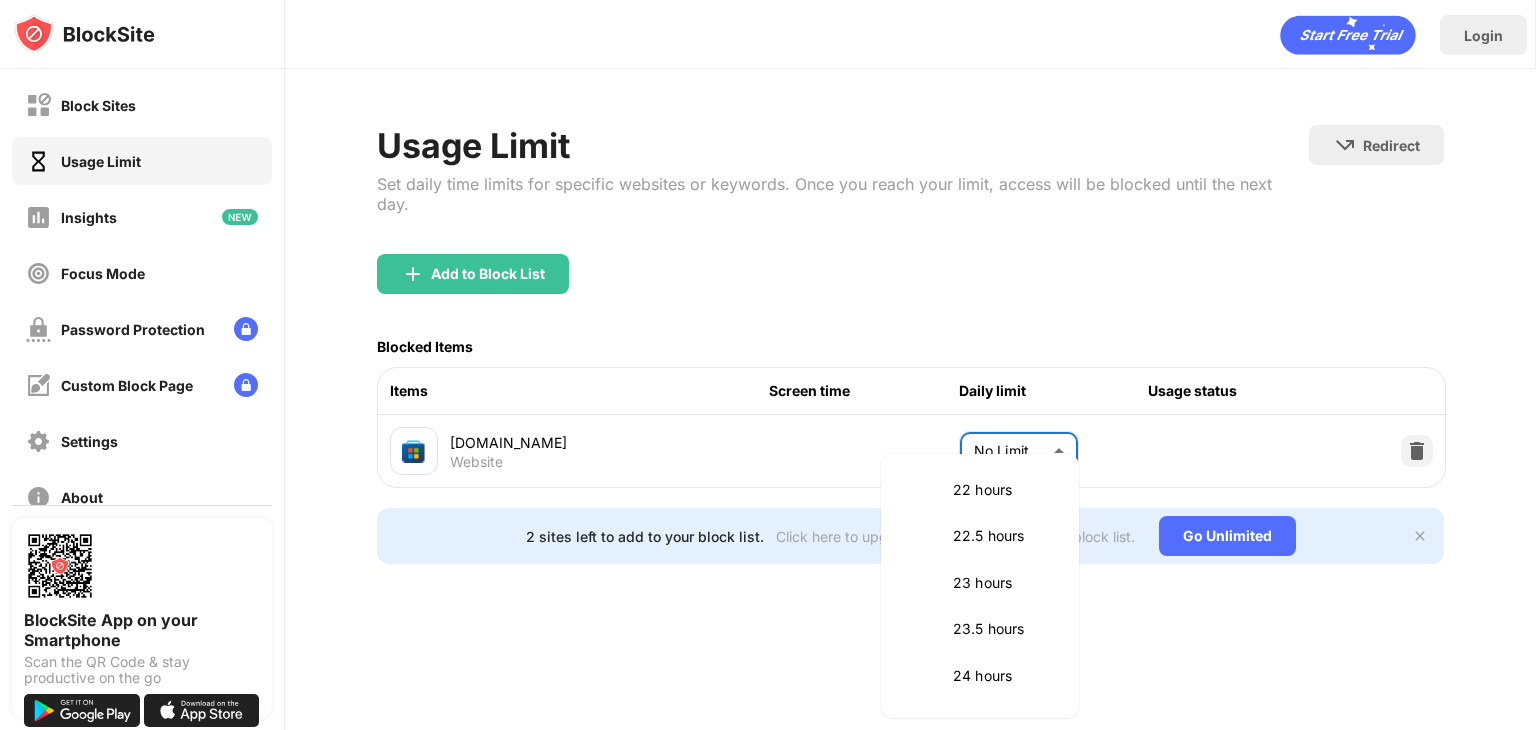 click at bounding box center [768, 365] 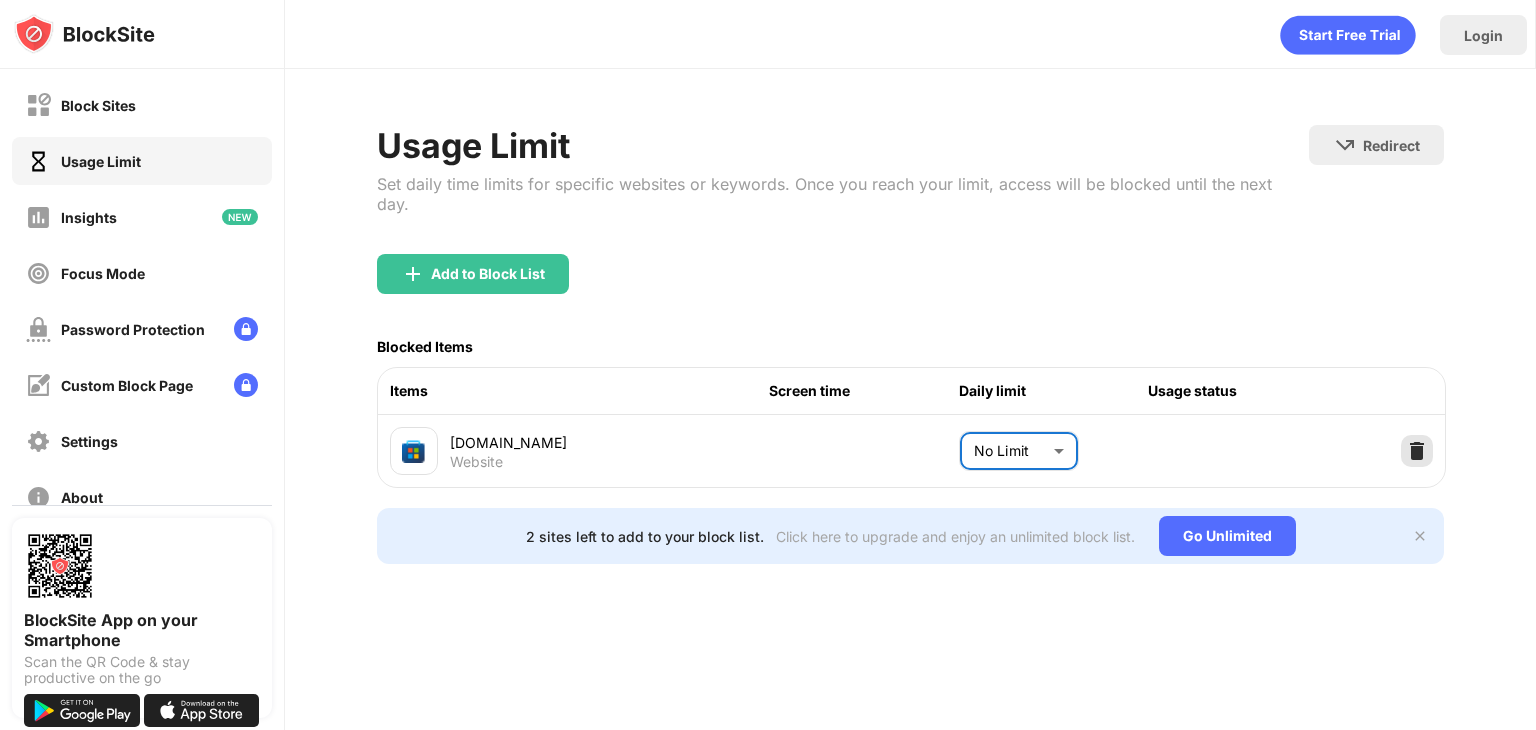 click at bounding box center (1417, 451) 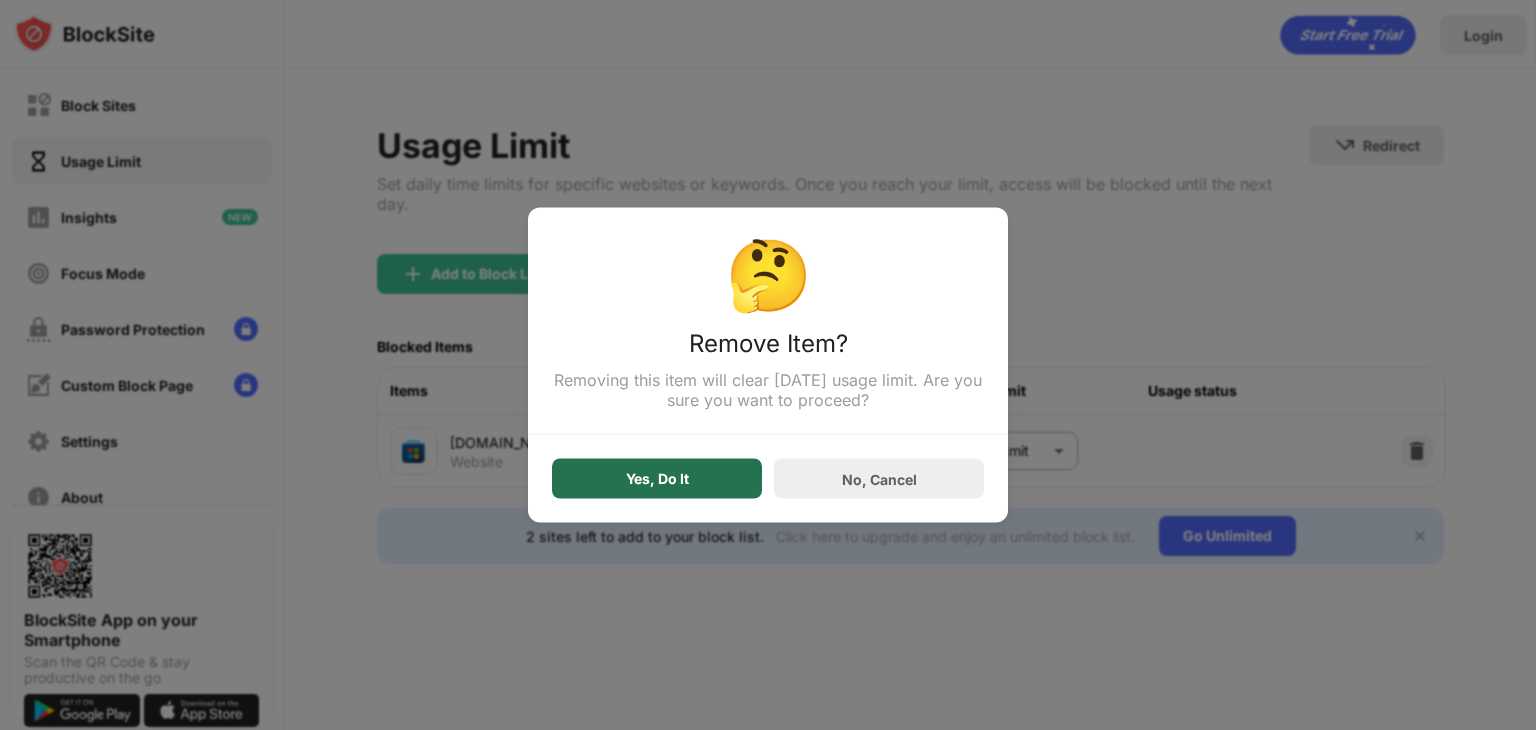 click on "Yes, Do It" at bounding box center [657, 479] 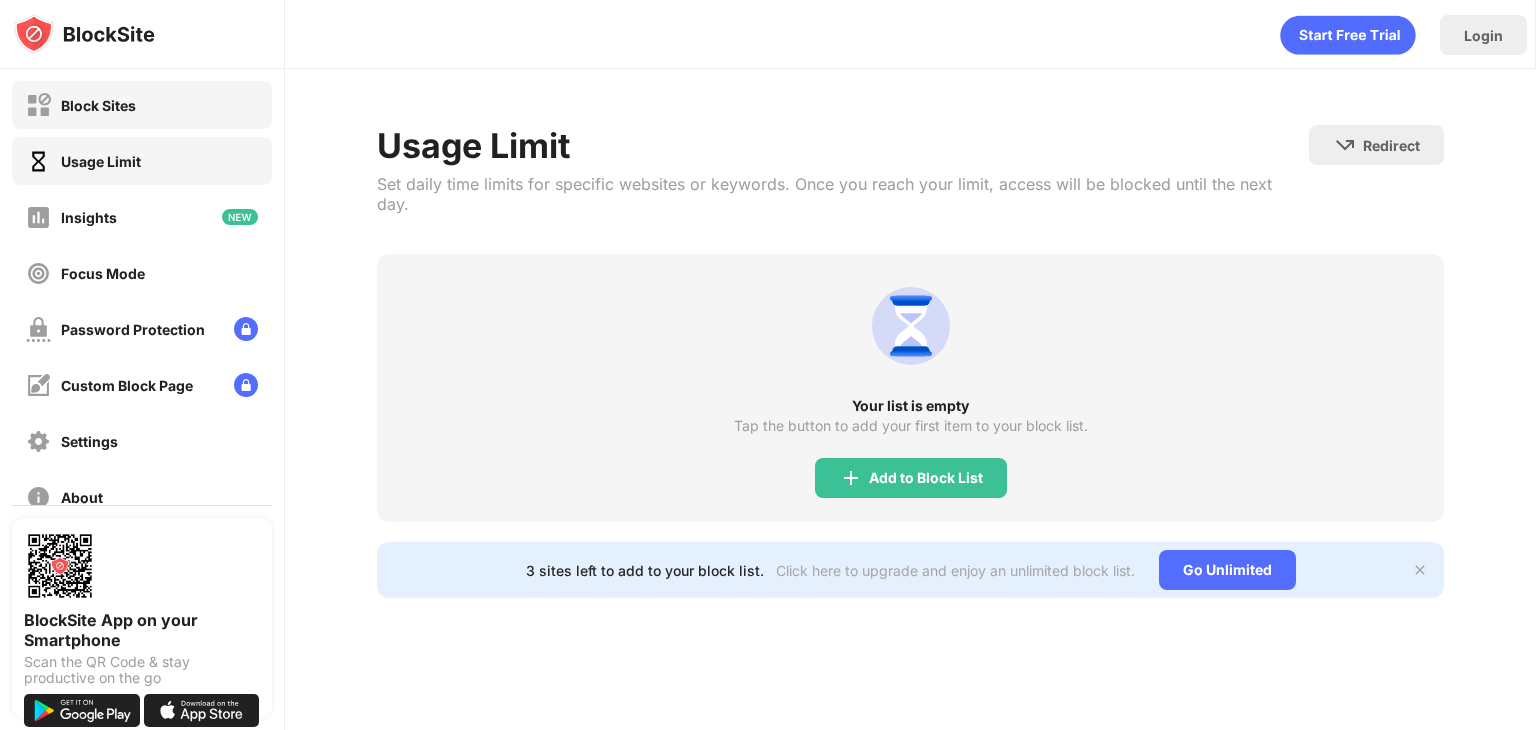 click on "Block Sites" at bounding box center (142, 105) 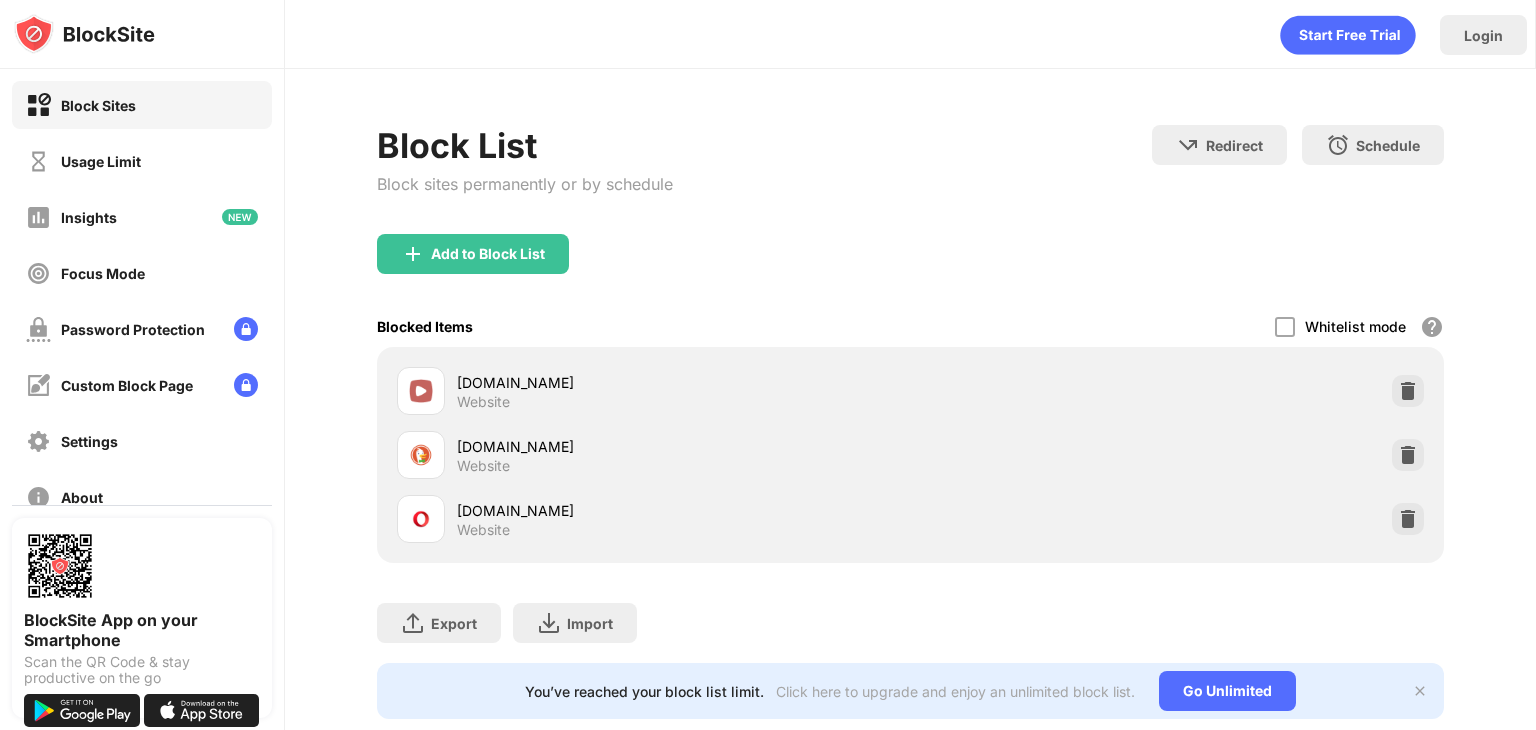 scroll, scrollTop: 59, scrollLeft: 0, axis: vertical 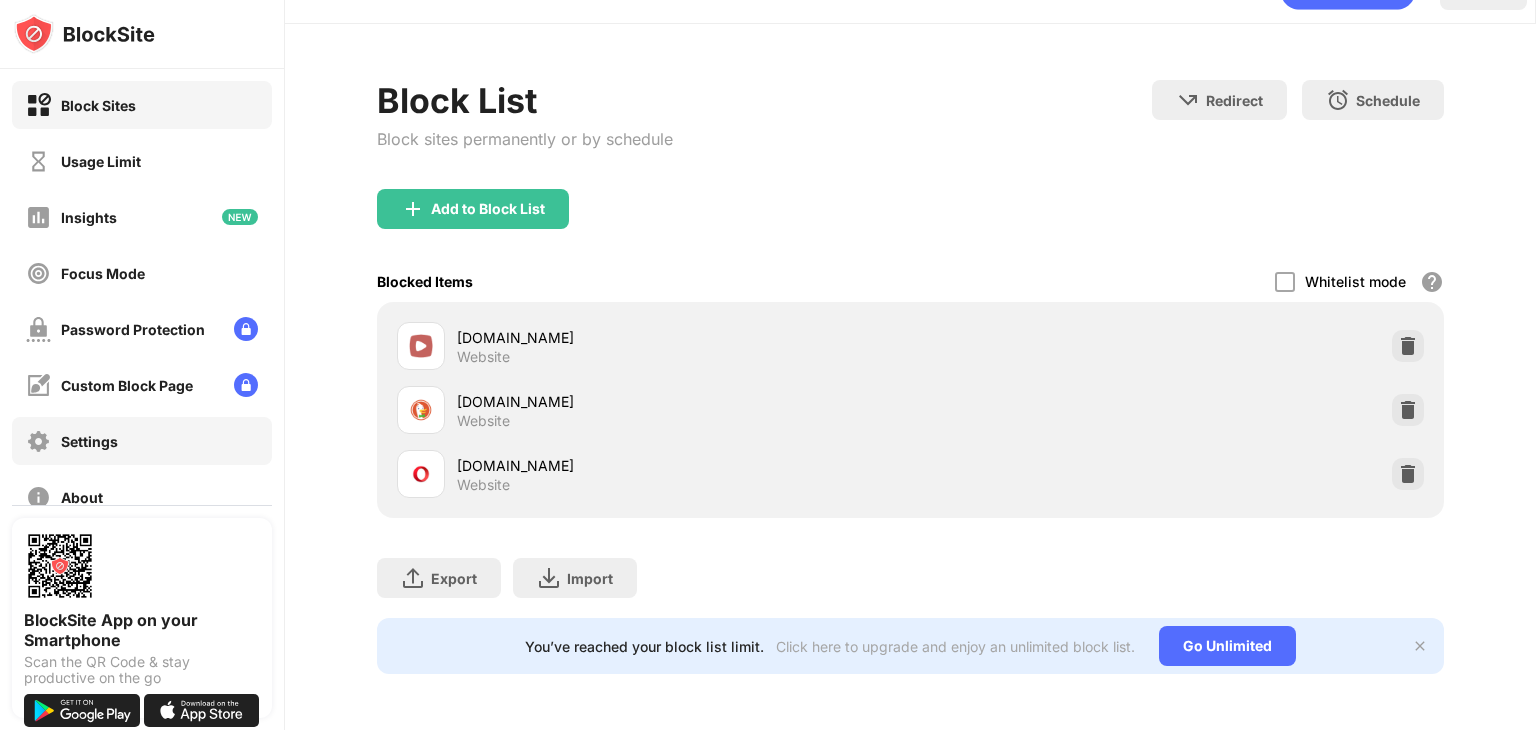 click on "Settings" at bounding box center (89, 441) 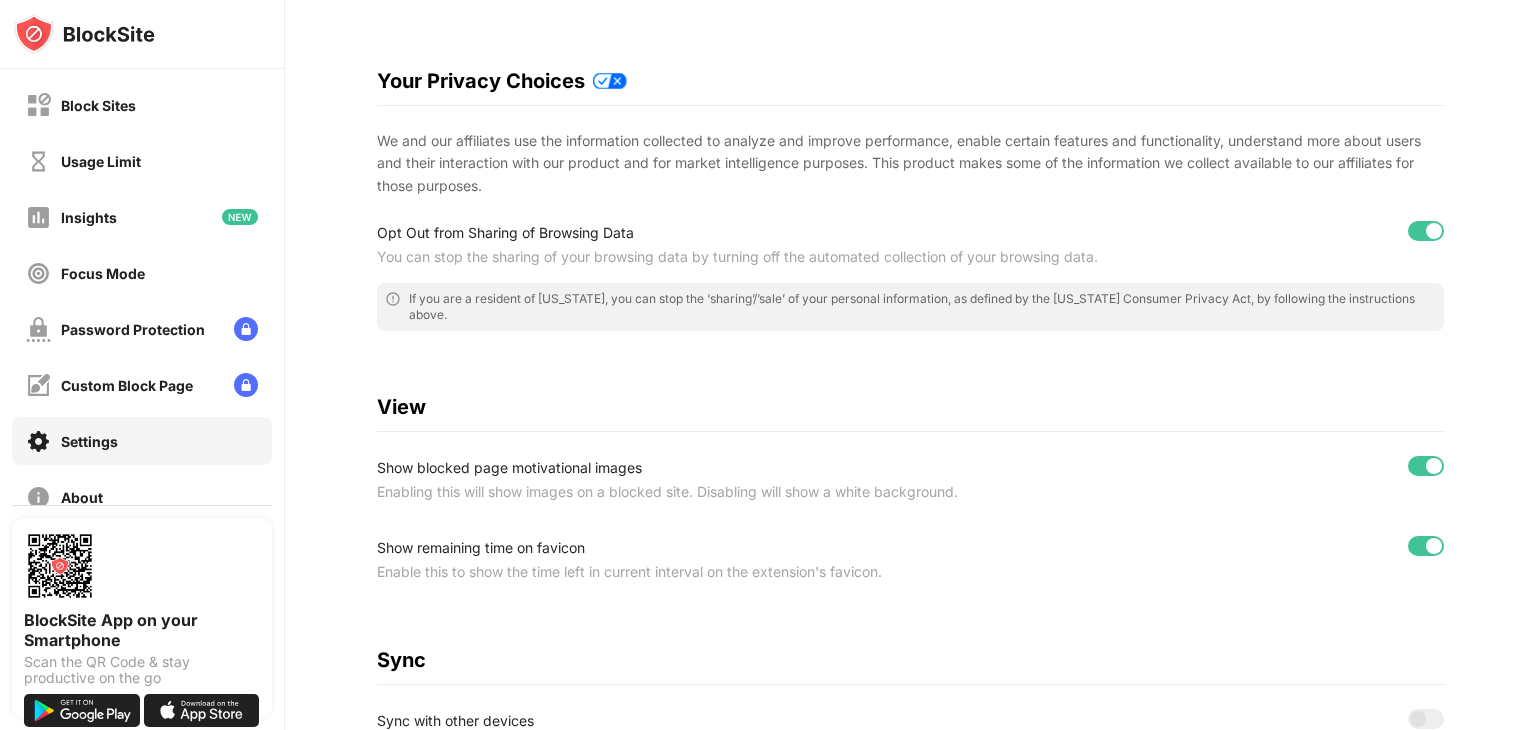 scroll, scrollTop: 0, scrollLeft: 0, axis: both 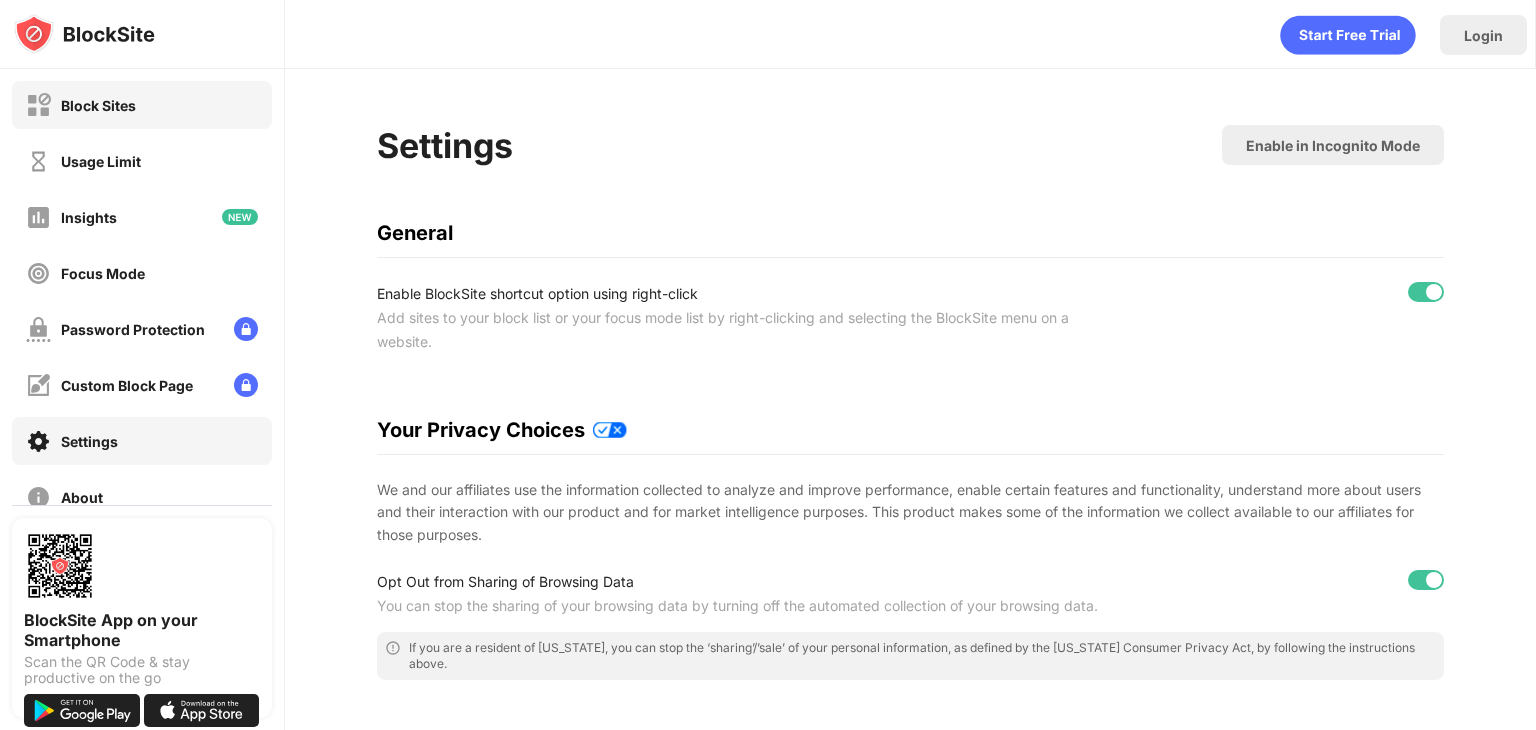 click on "Block Sites" at bounding box center [142, 105] 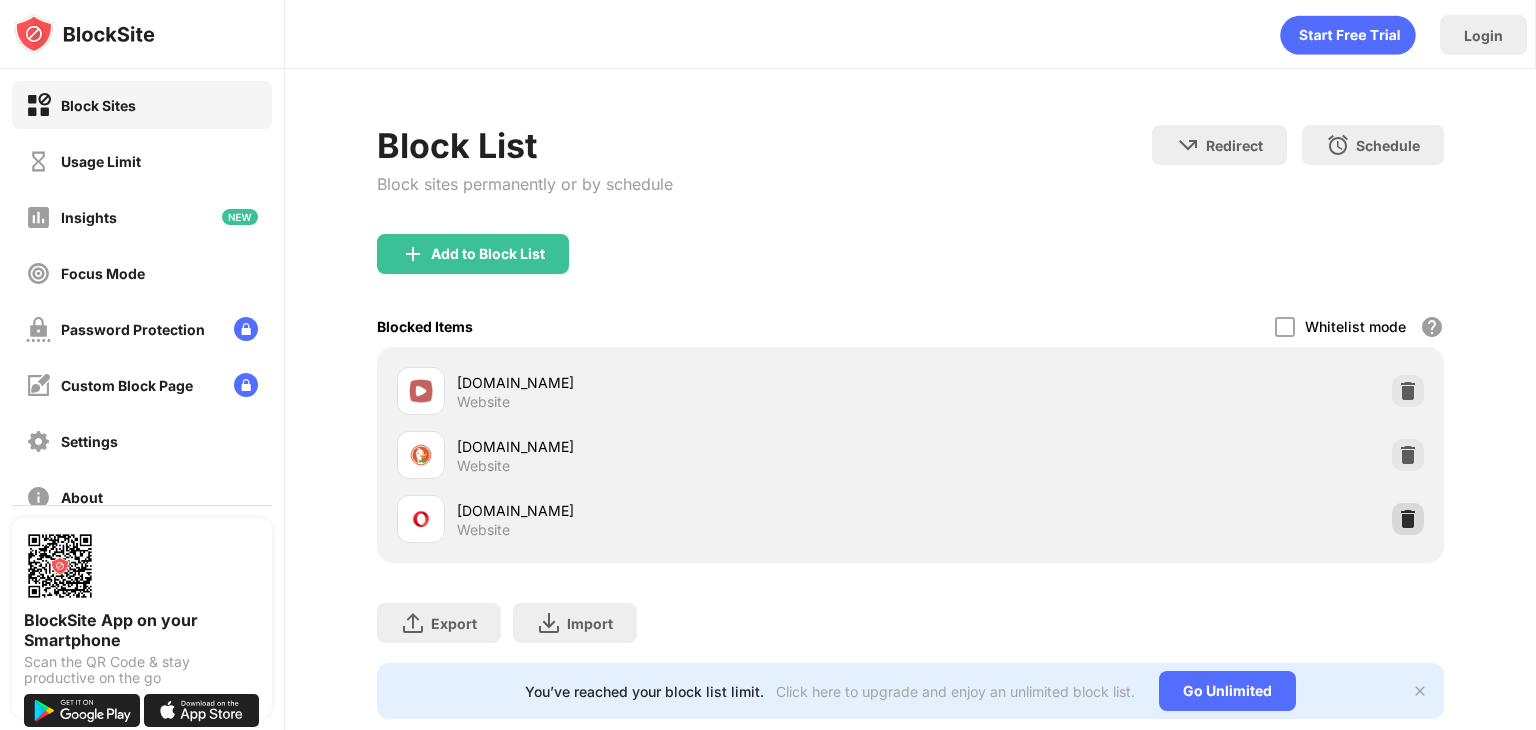 click at bounding box center [1408, 519] 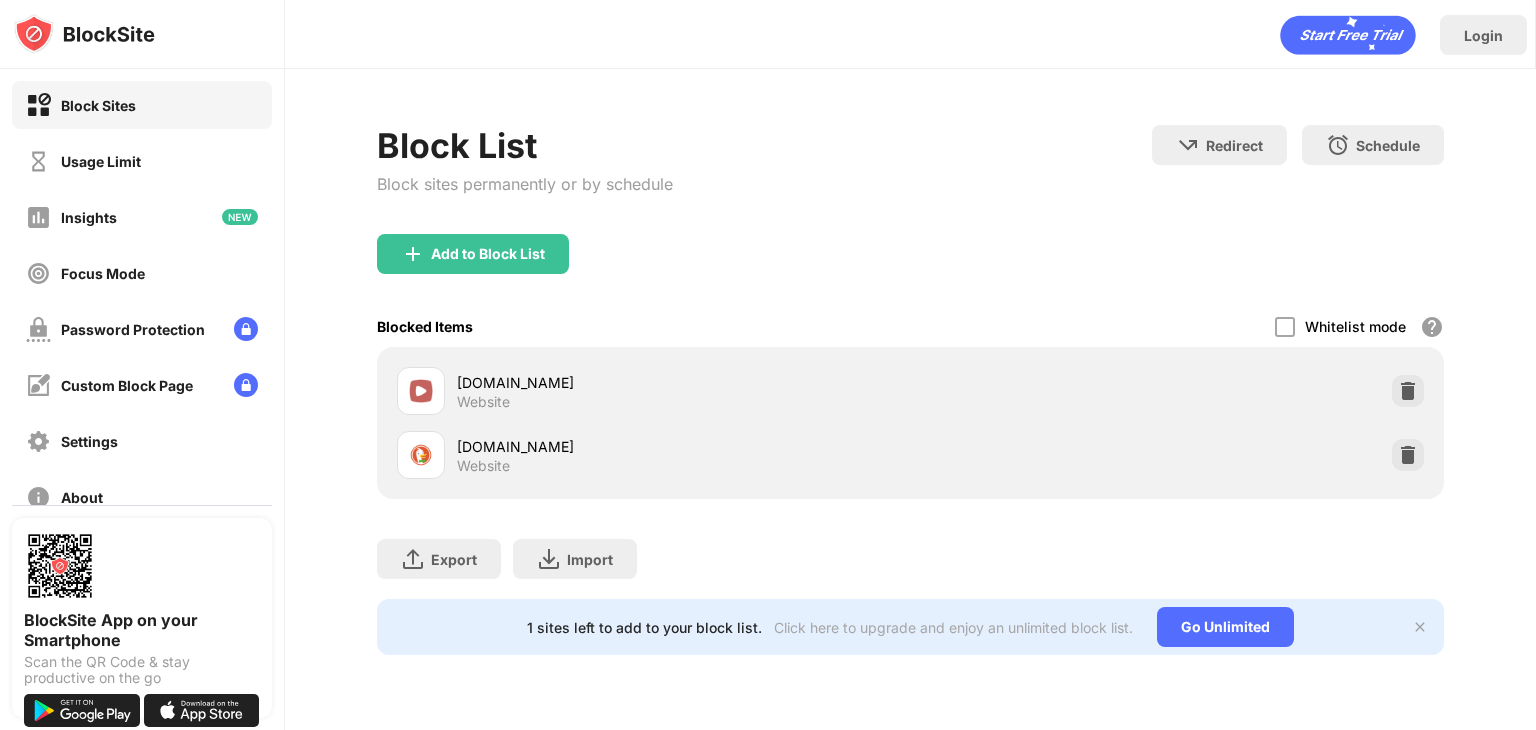 click on "Block List Block sites permanently or by schedule" at bounding box center (525, 179) 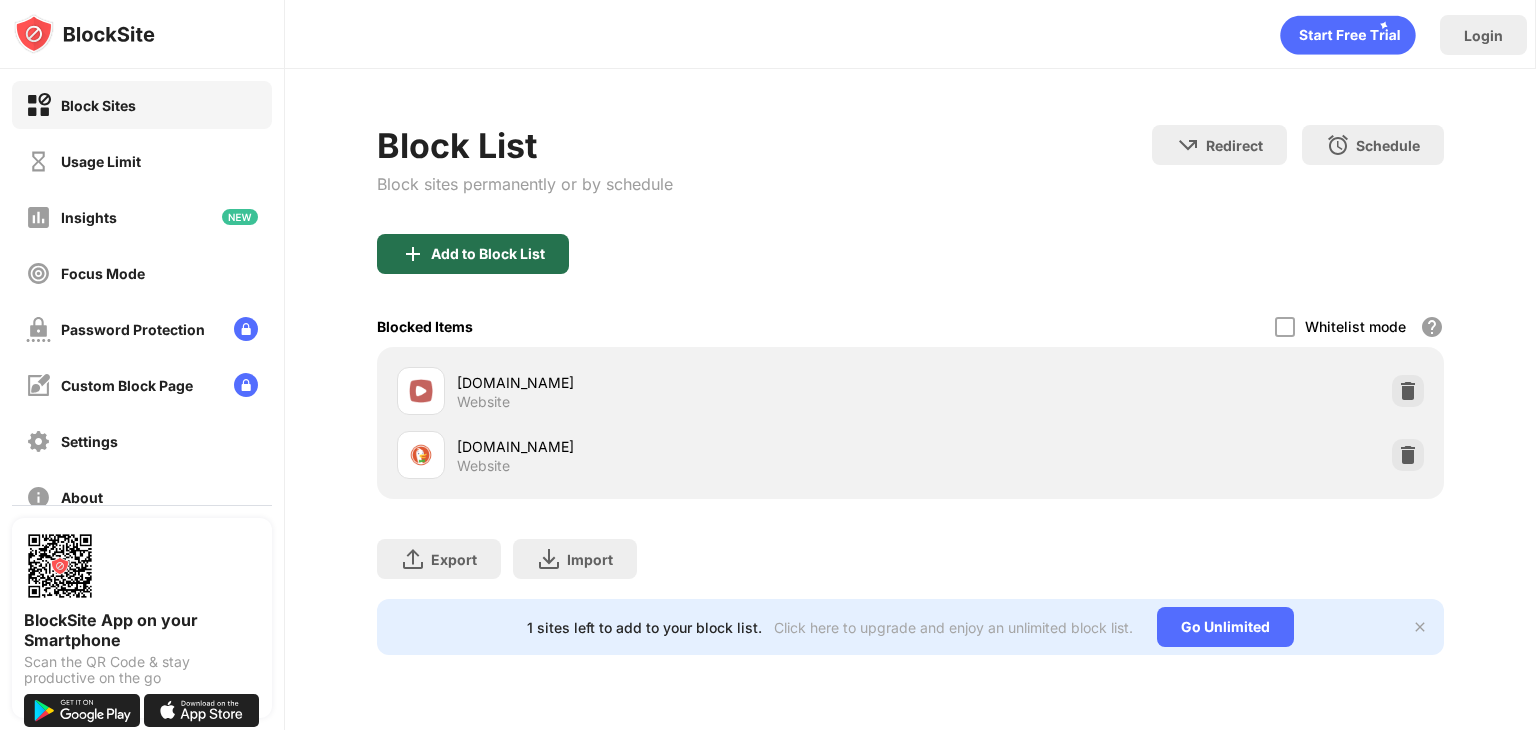 click on "Add to Block List" at bounding box center [488, 254] 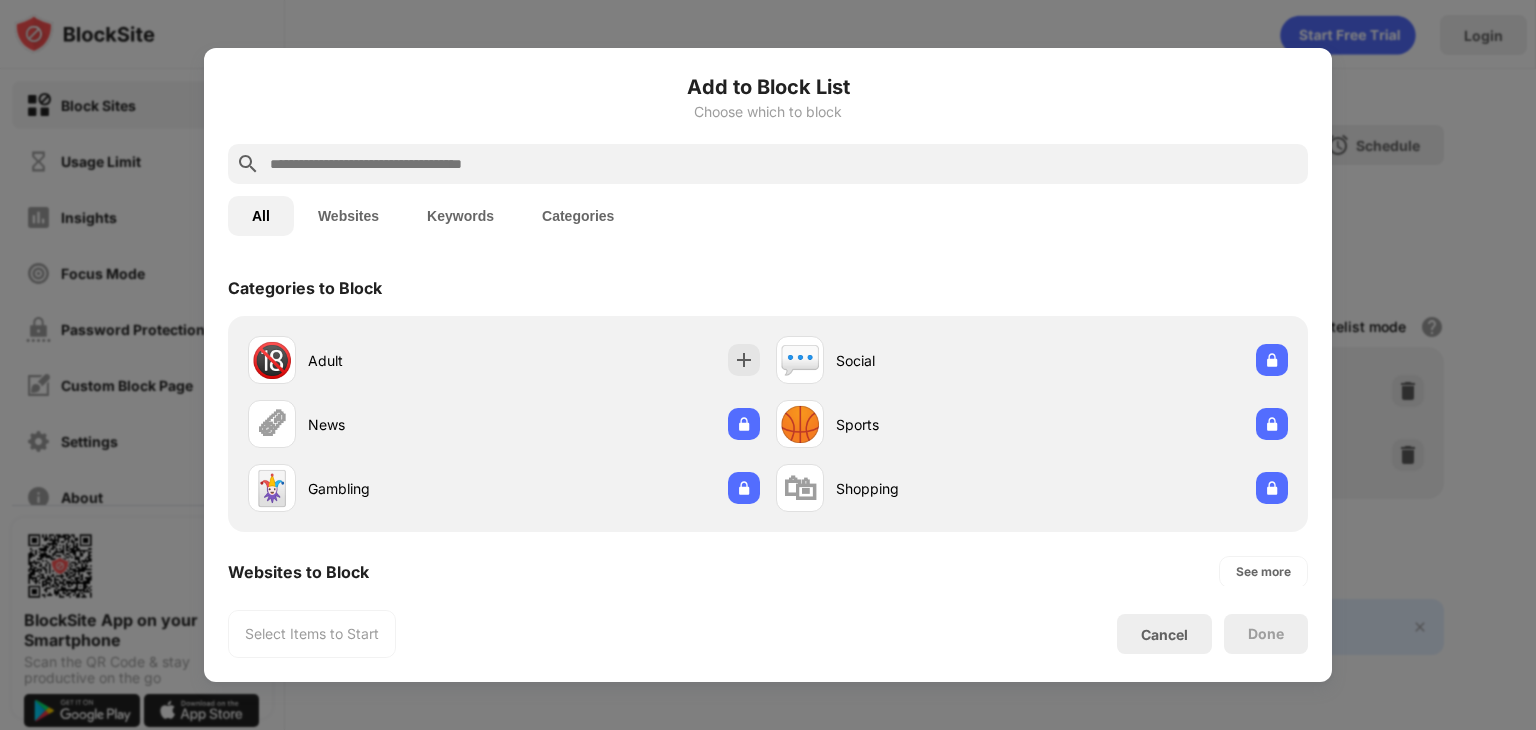 click at bounding box center [784, 164] 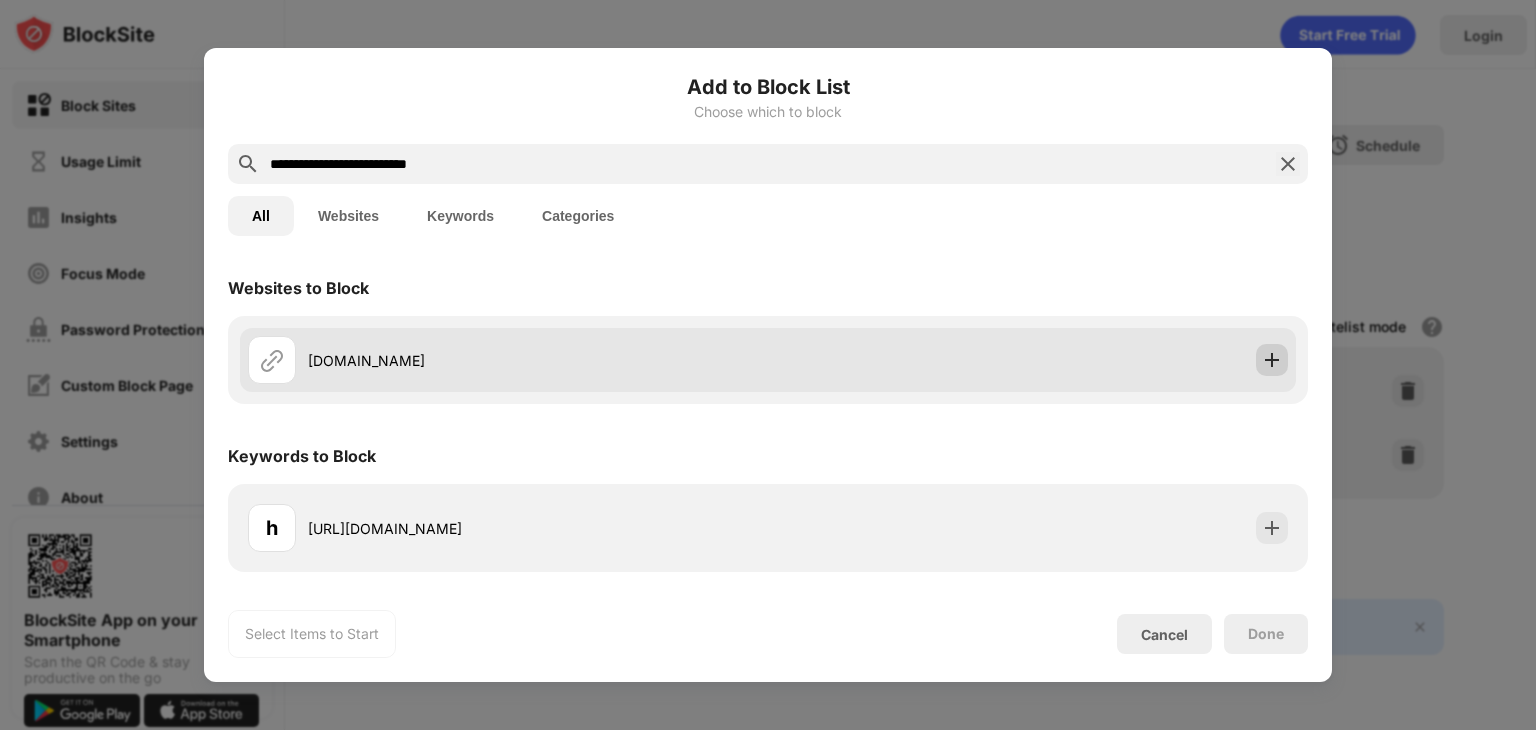 type on "**********" 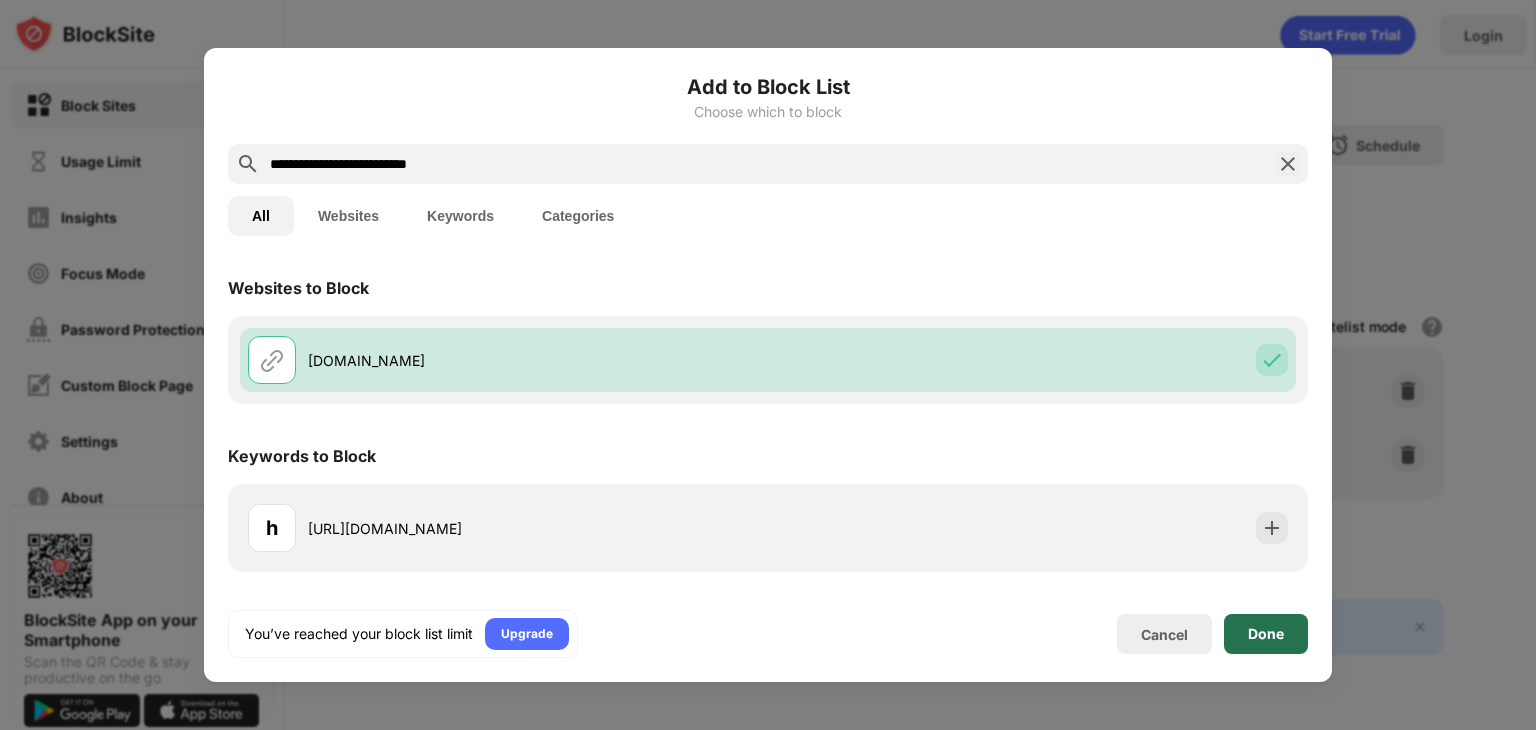 click on "Done" at bounding box center (1266, 634) 